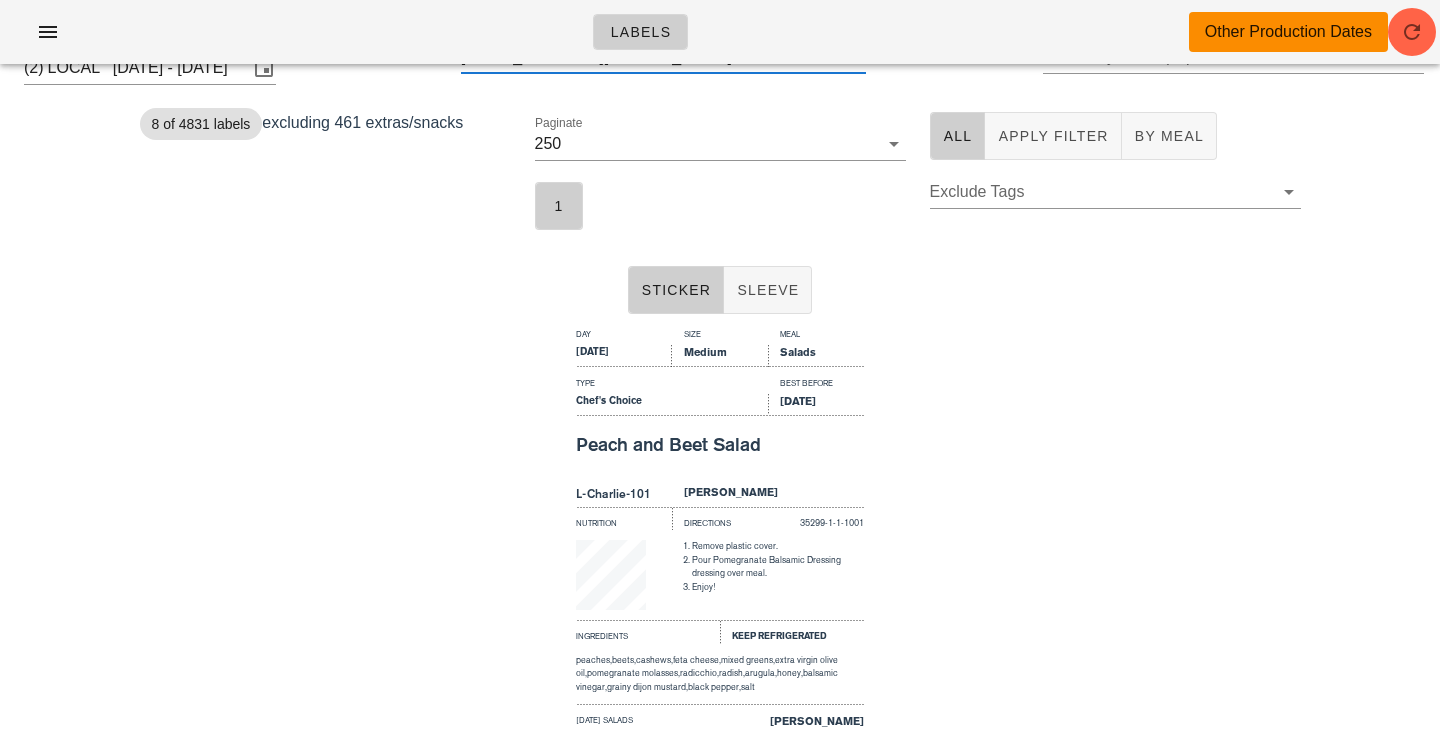 scroll, scrollTop: 0, scrollLeft: 0, axis: both 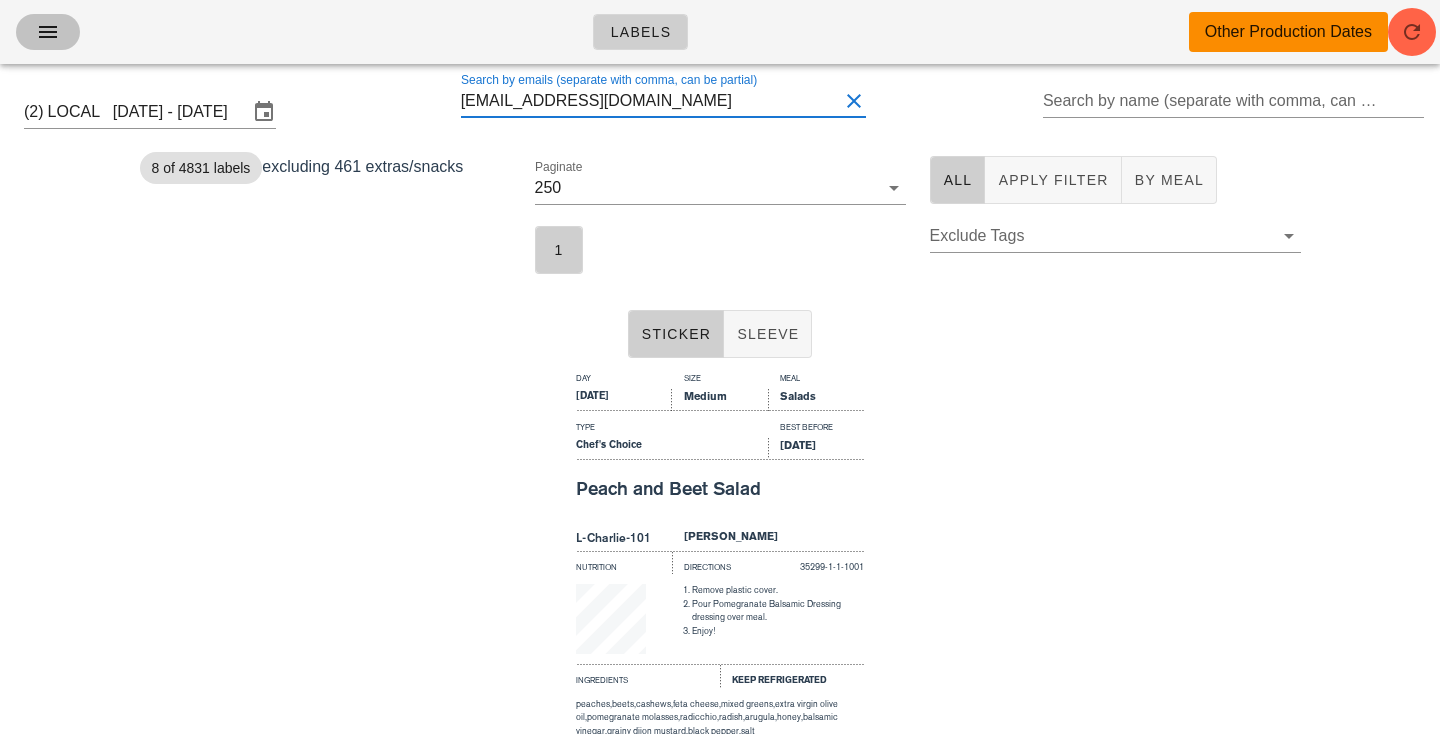click at bounding box center [48, 32] 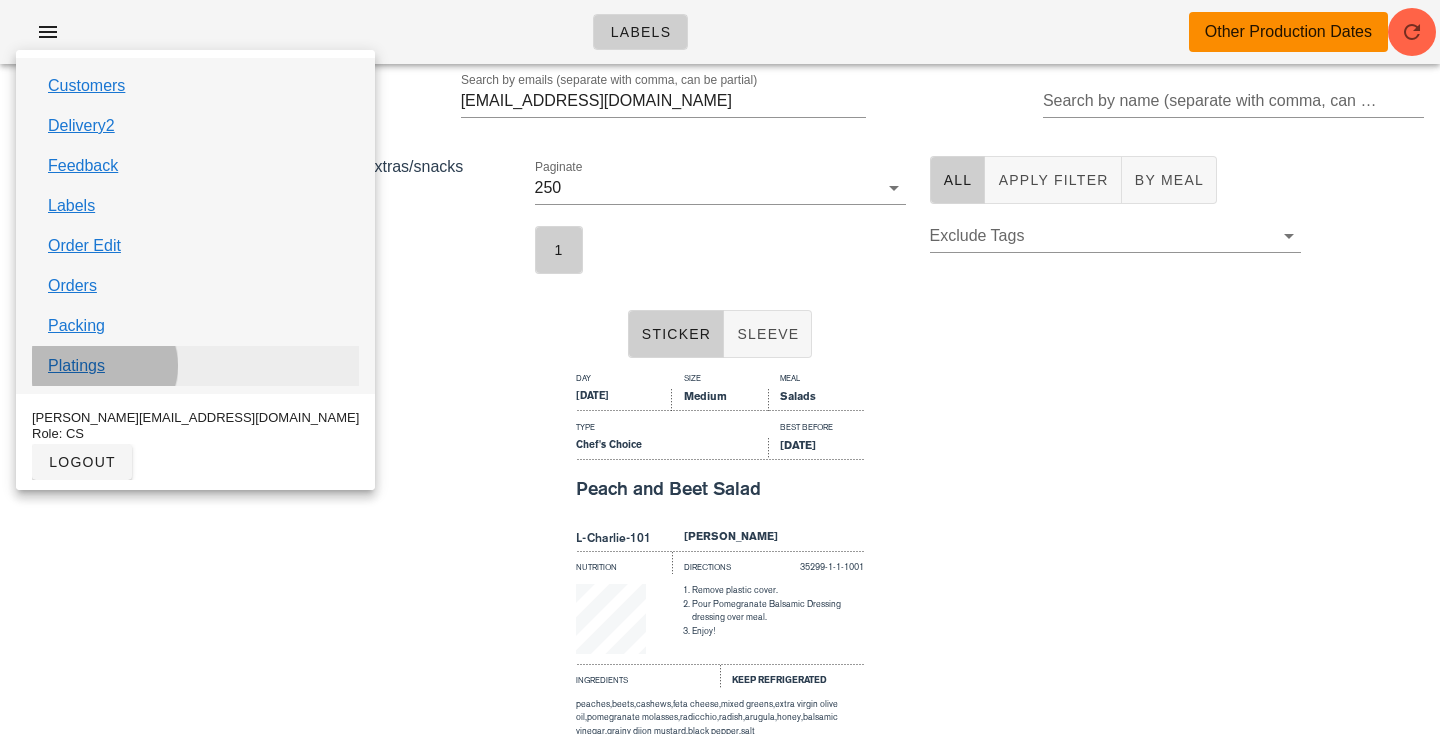 click on "Platings" at bounding box center [76, 366] 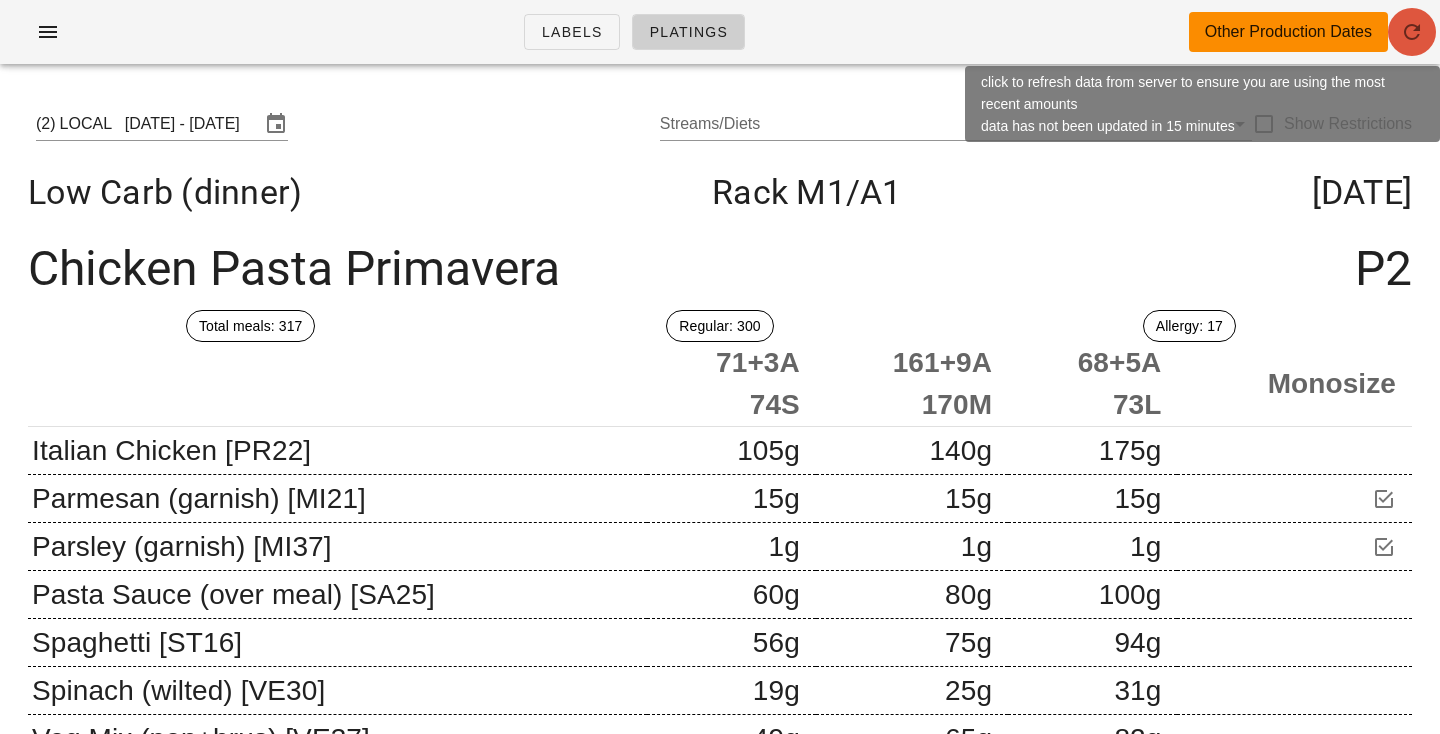 click at bounding box center (1412, 32) 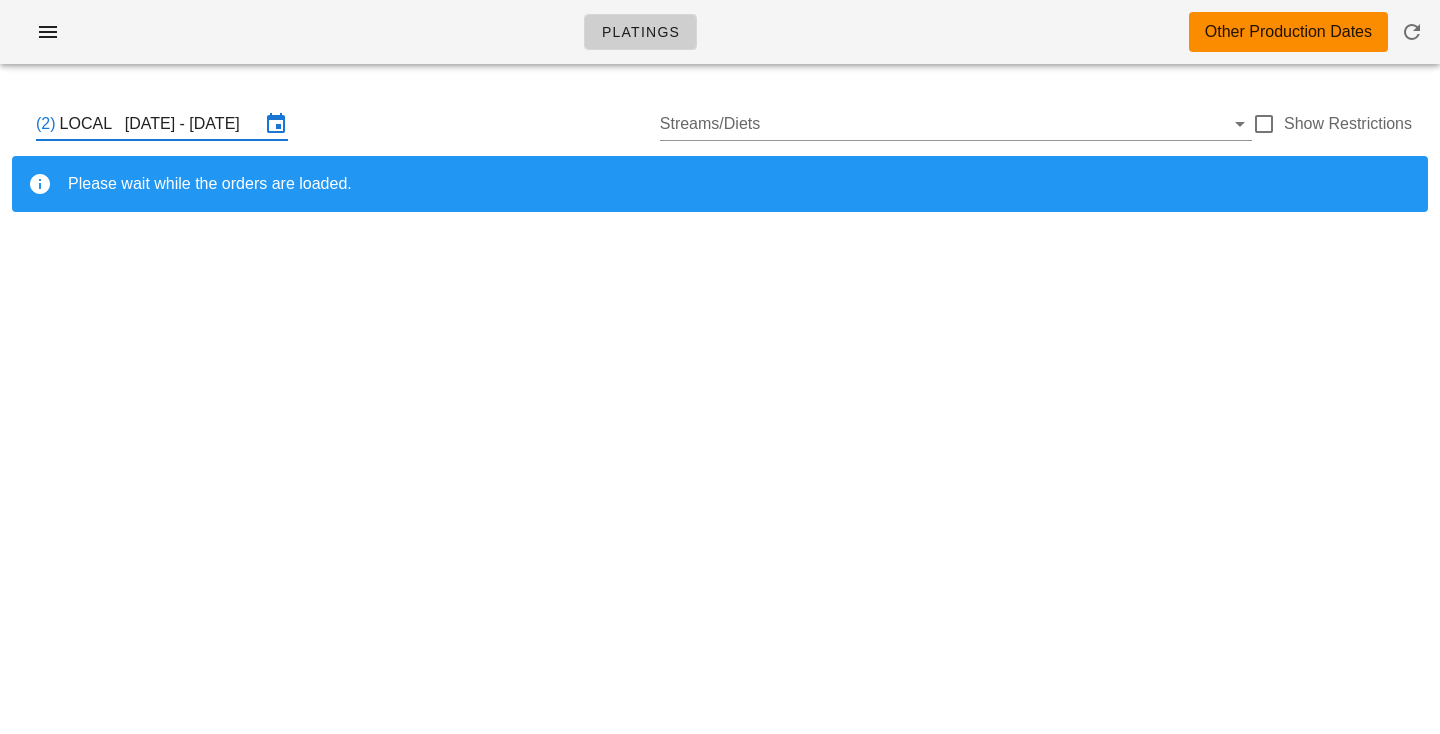 scroll, scrollTop: 0, scrollLeft: 0, axis: both 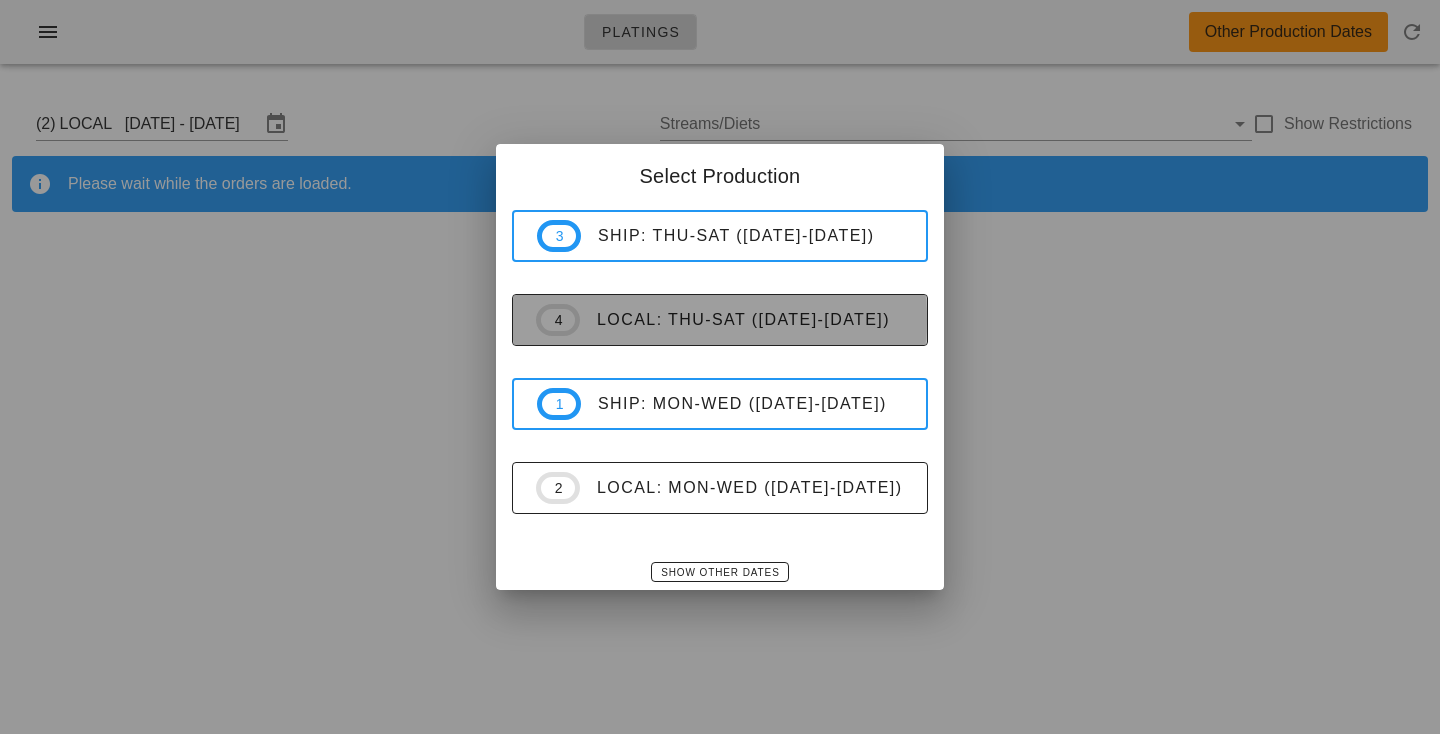 click on "local: Thu-Sat ([DATE]-[DATE])" at bounding box center (742, 320) 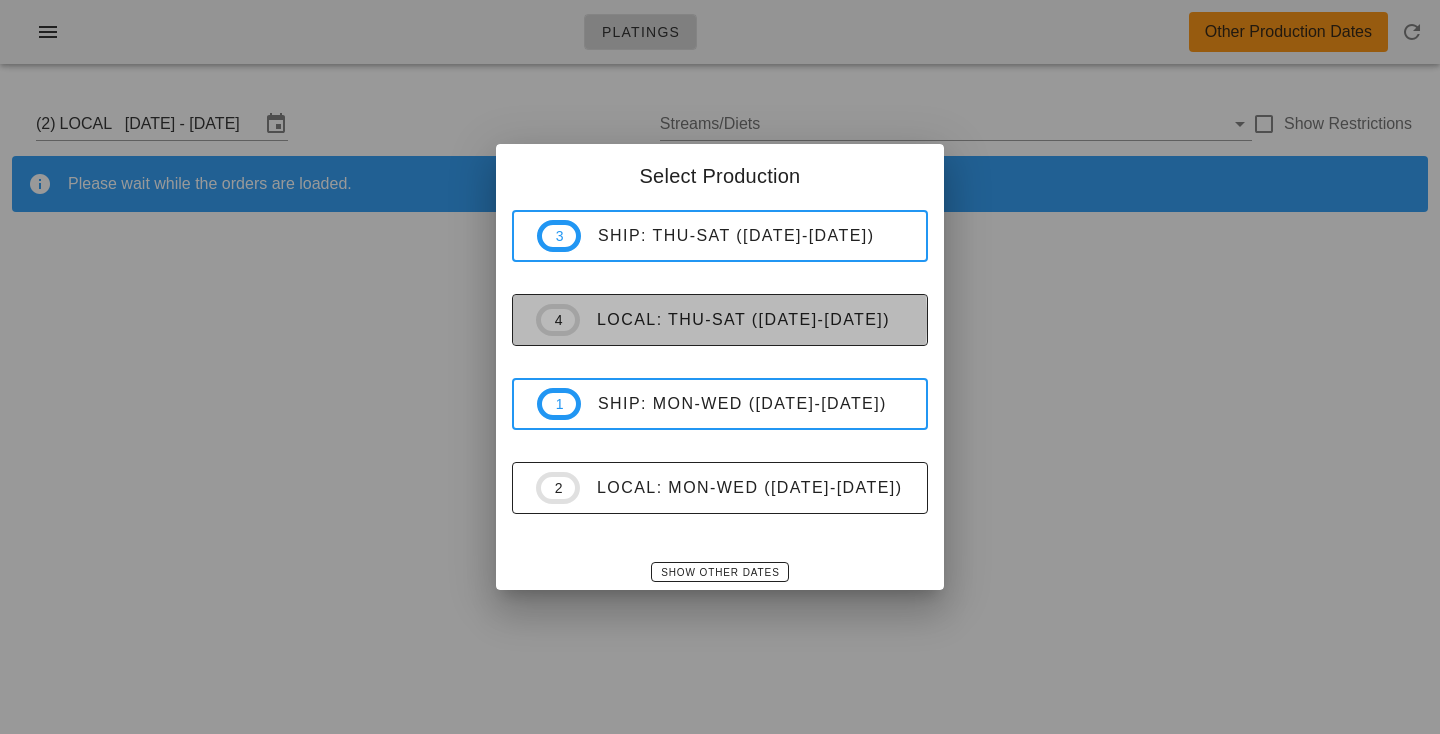 type on "LOCAL   [DATE] - [DATE]" 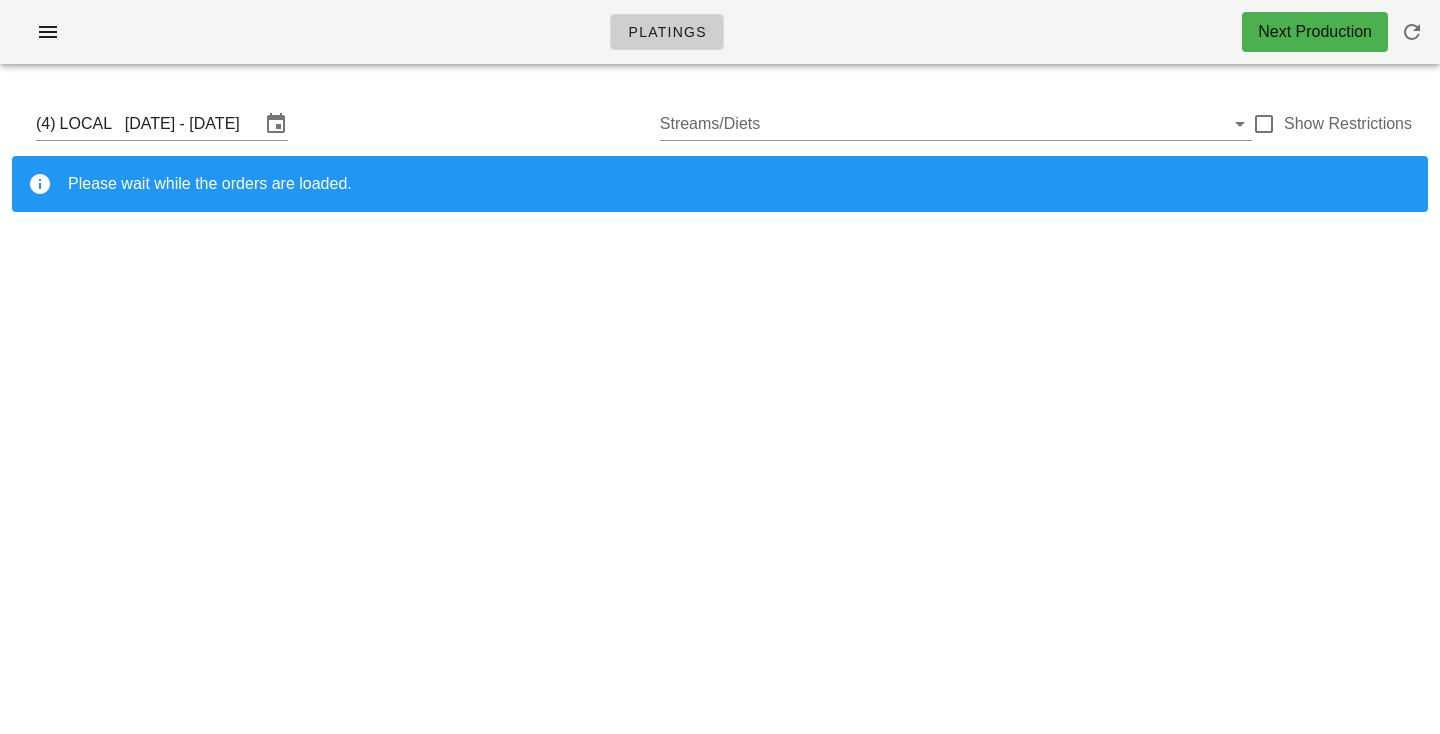 scroll, scrollTop: 0, scrollLeft: 0, axis: both 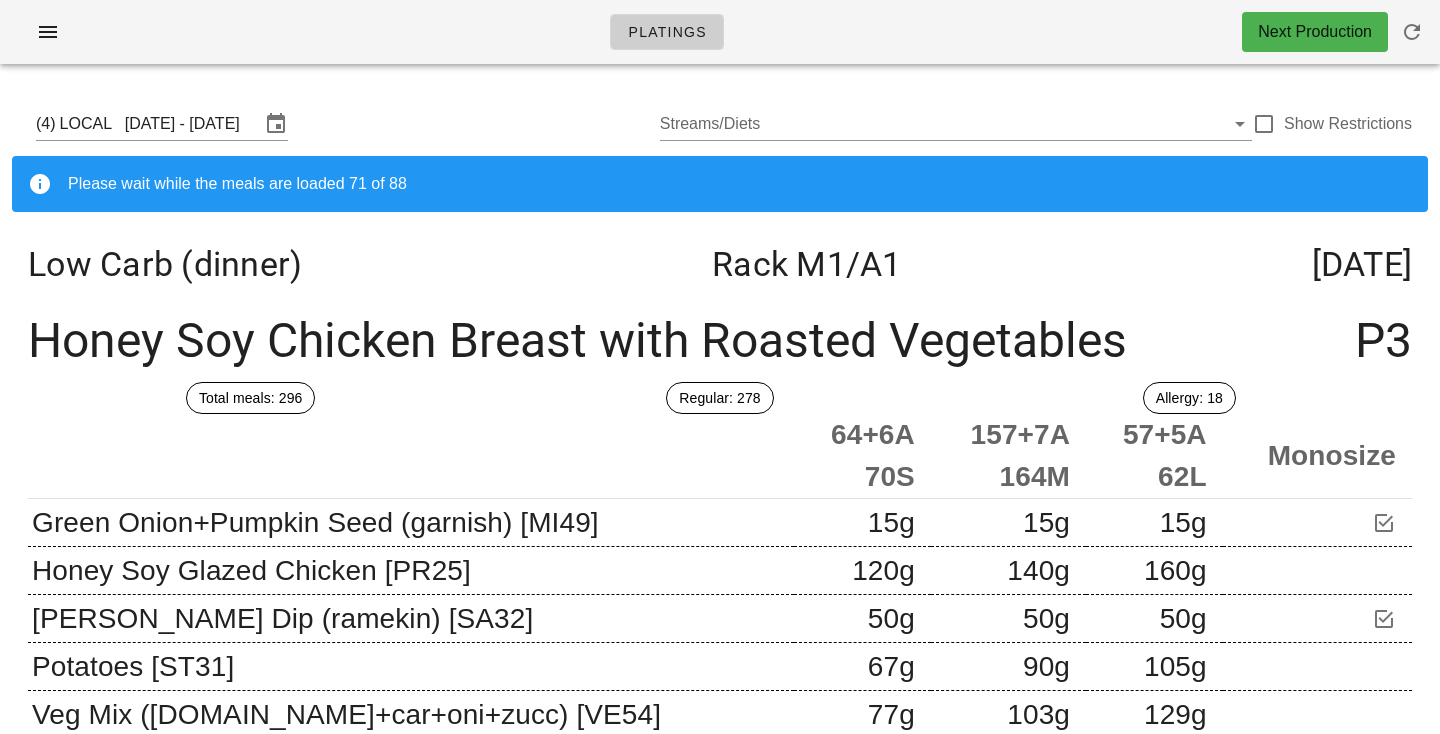 click on "(4) LOCAL   [DATE] - [DATE] Streams/Diets Show Restrictions" at bounding box center [720, 124] 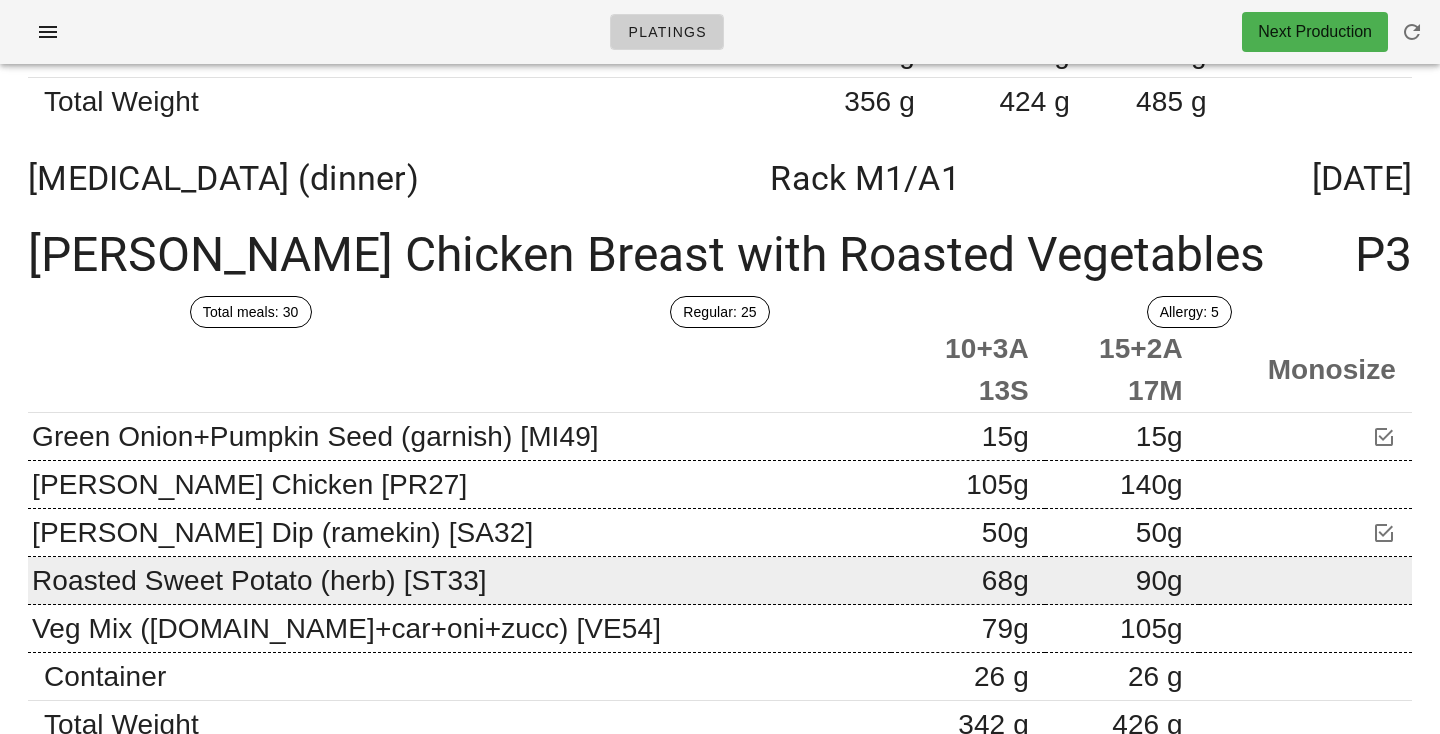 scroll, scrollTop: 0, scrollLeft: 0, axis: both 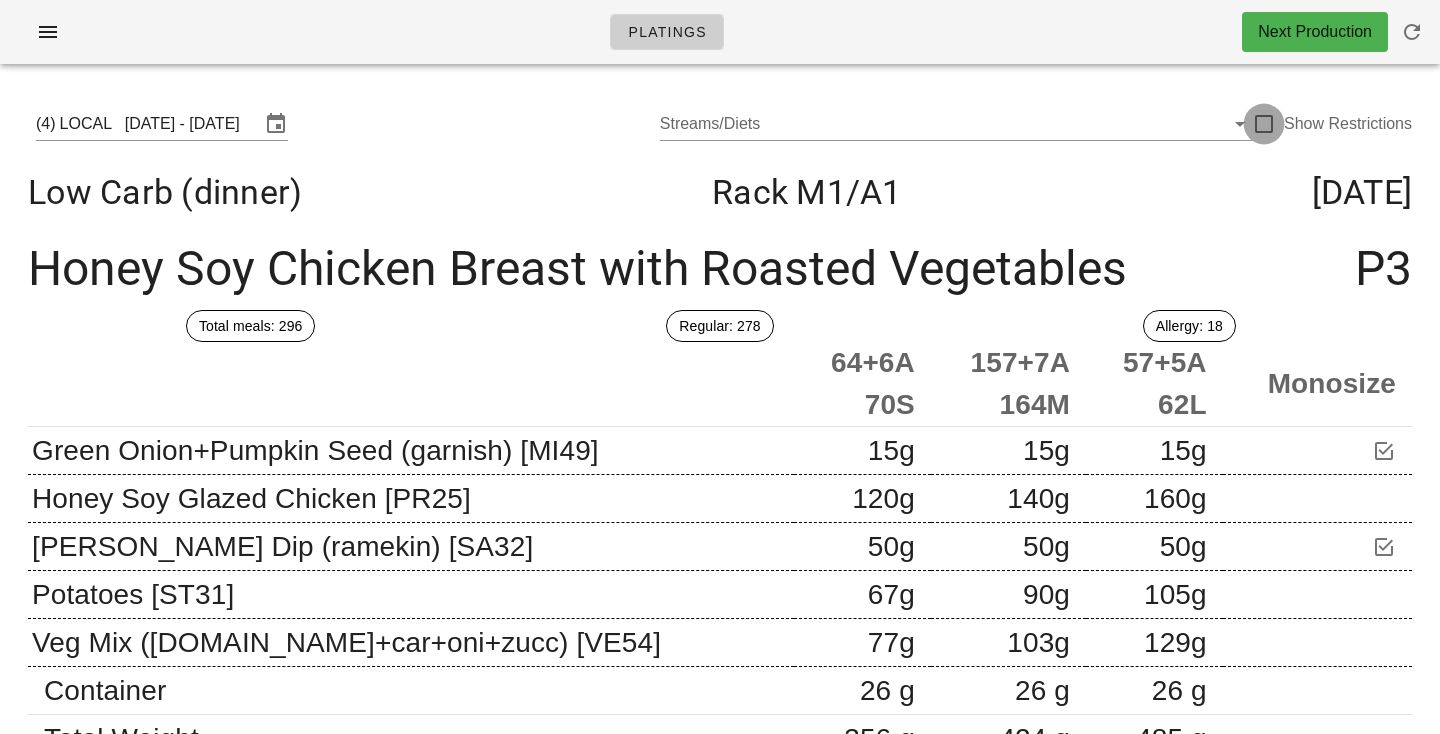 click at bounding box center [1264, 124] 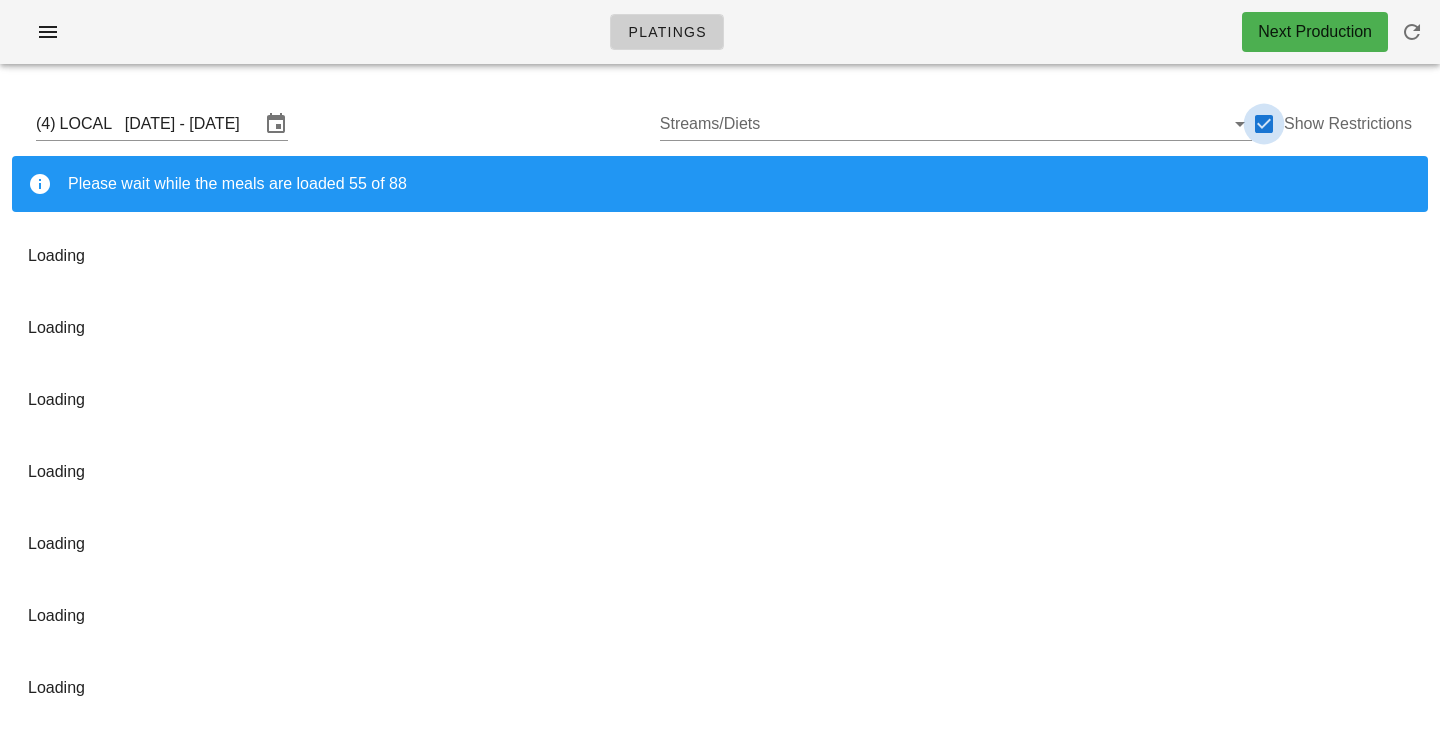 checkbox on "true" 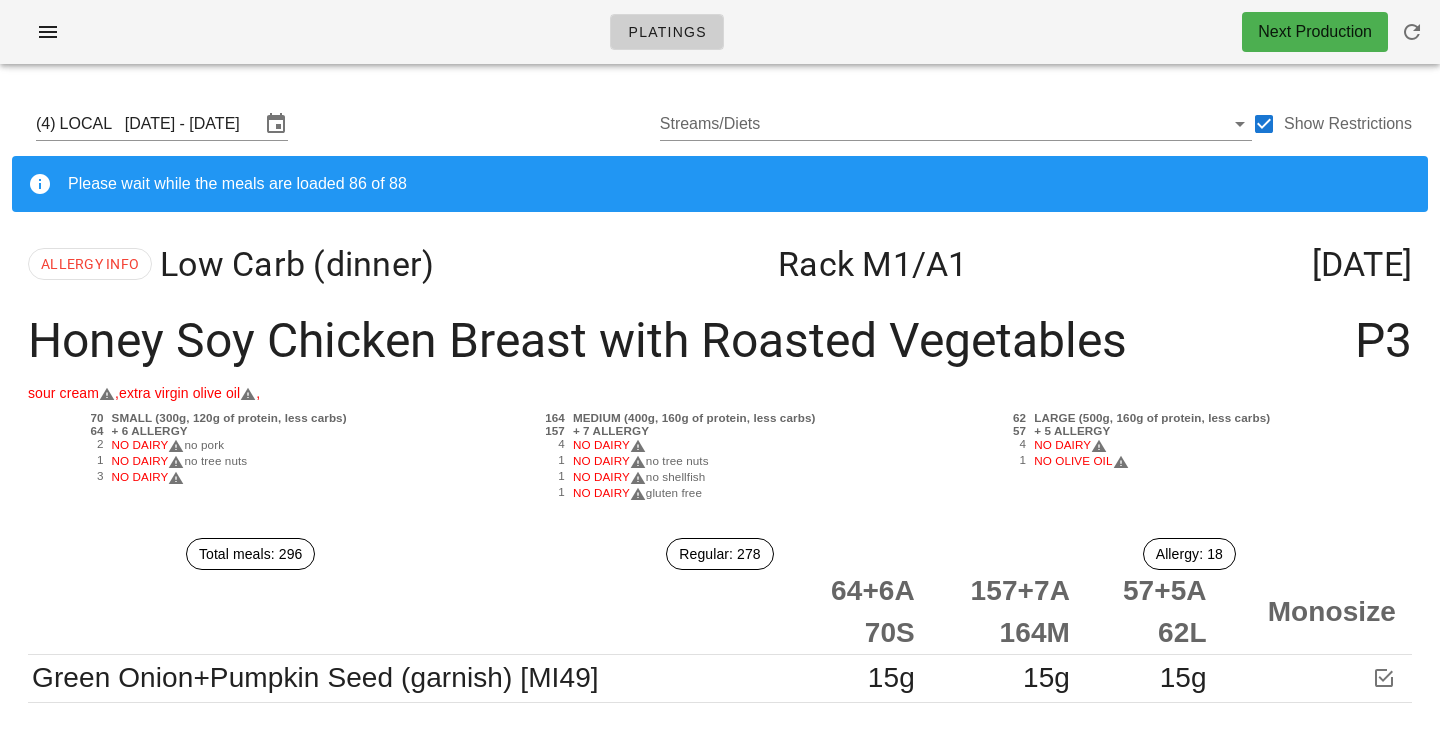 click on "(4) LOCAL   Jul 10 - Jul 12 Streams/Diets Show Restrictions" at bounding box center [720, 124] 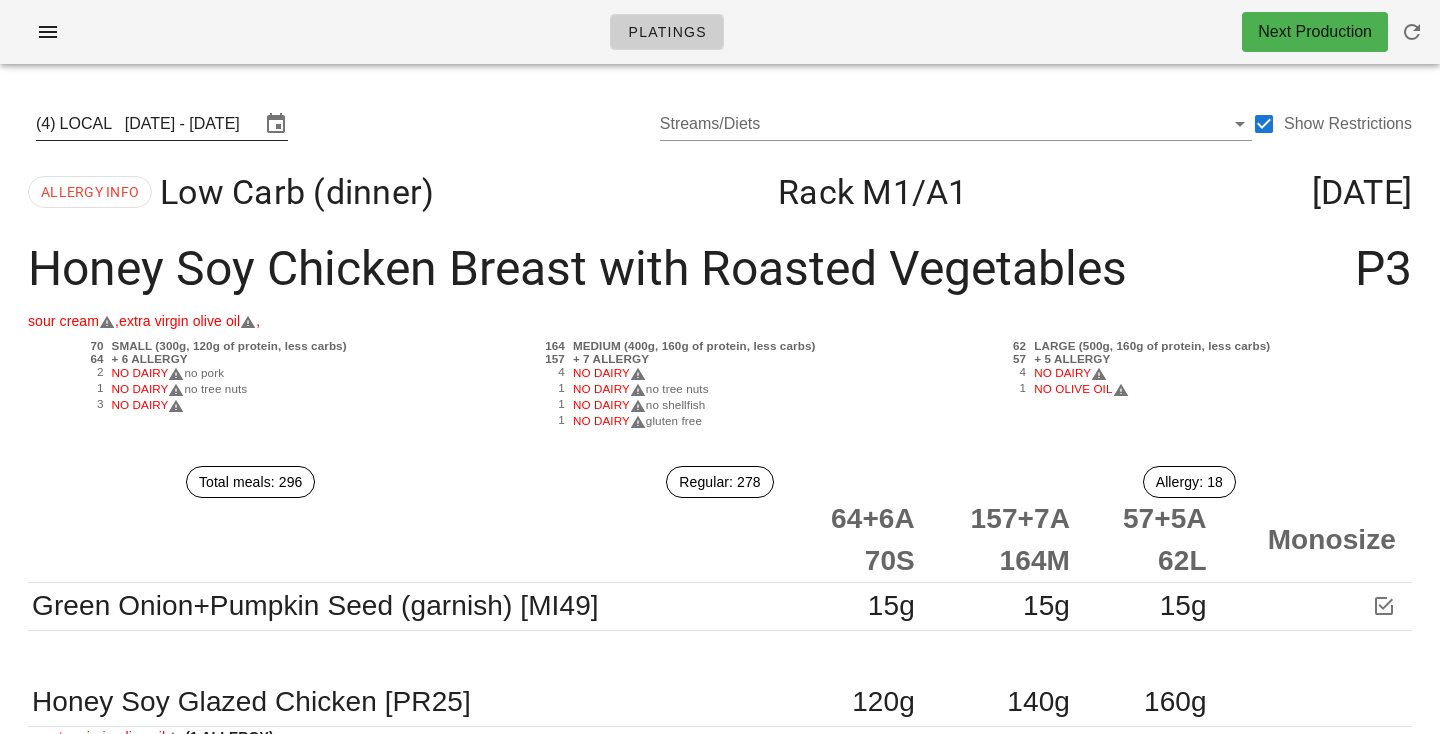 click on "LOCAL   Jul 10 - Jul 12" at bounding box center (160, 124) 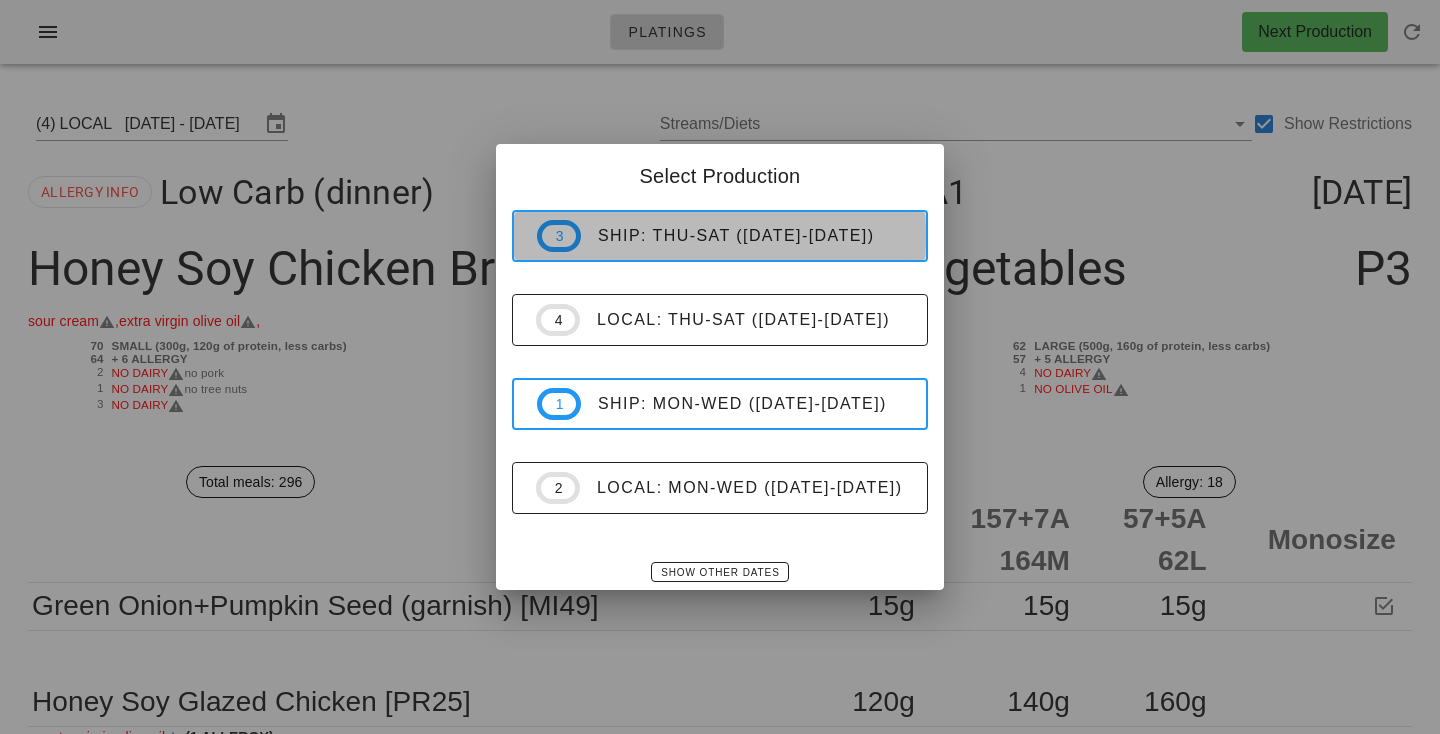 click on "ship: Thu-Sat (Jul 10-Jul 12)" at bounding box center [742, 236] 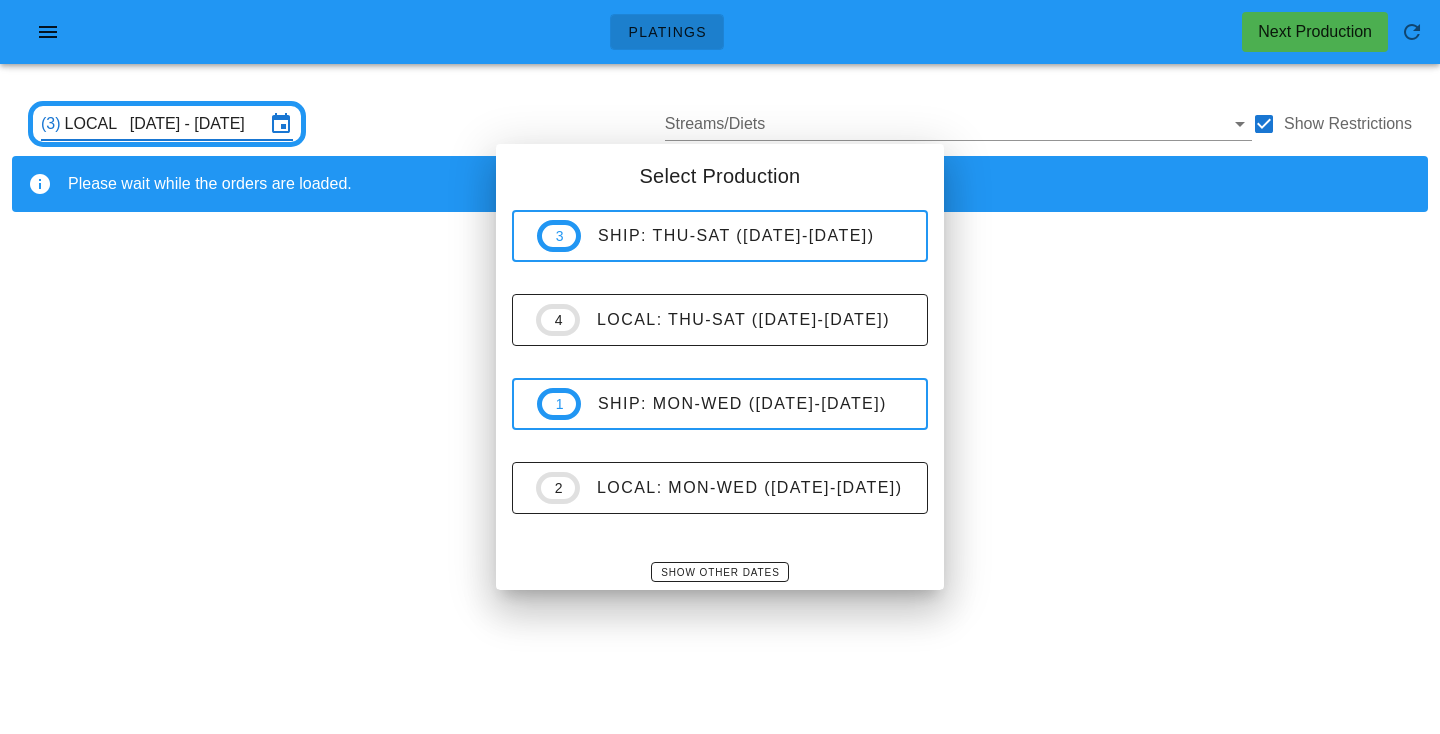 type on "SHIP   [DATE] - [DATE]" 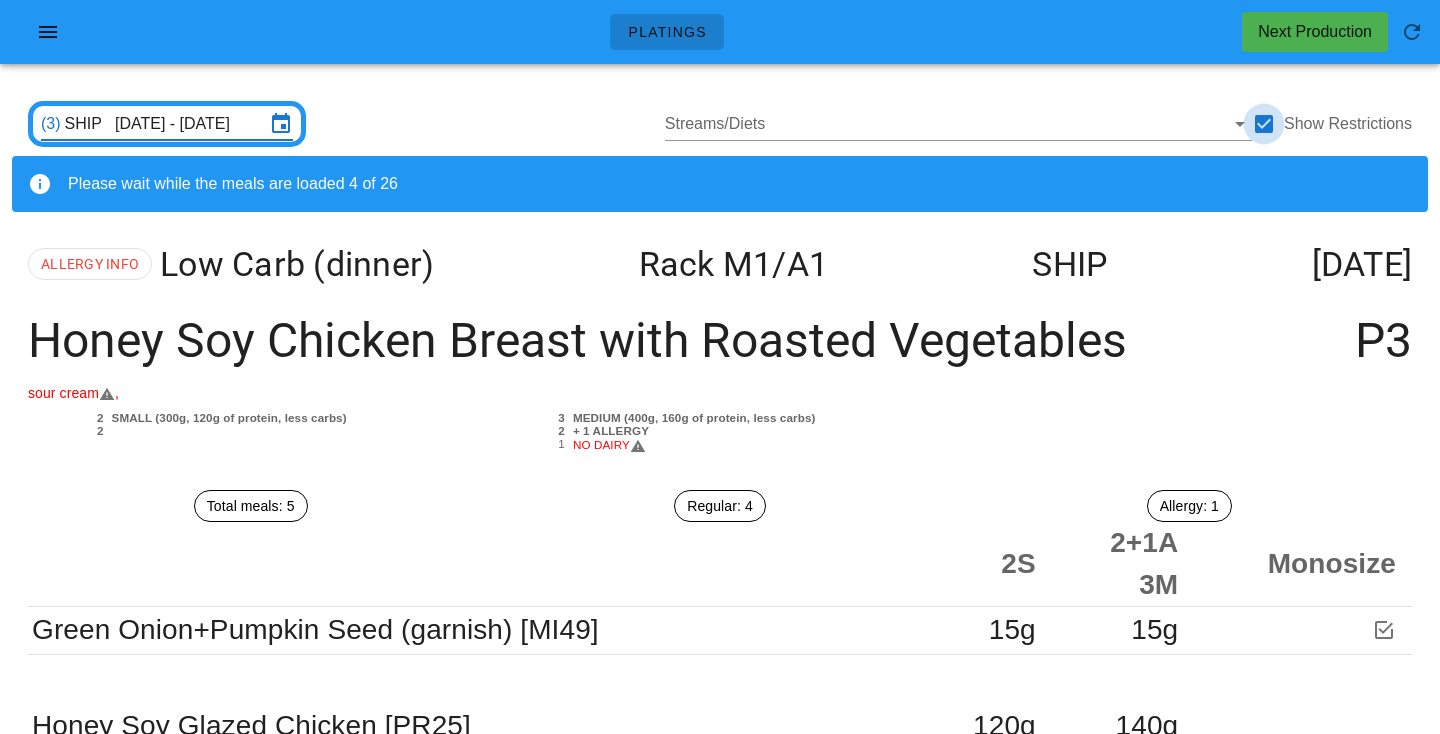 click at bounding box center [1264, 124] 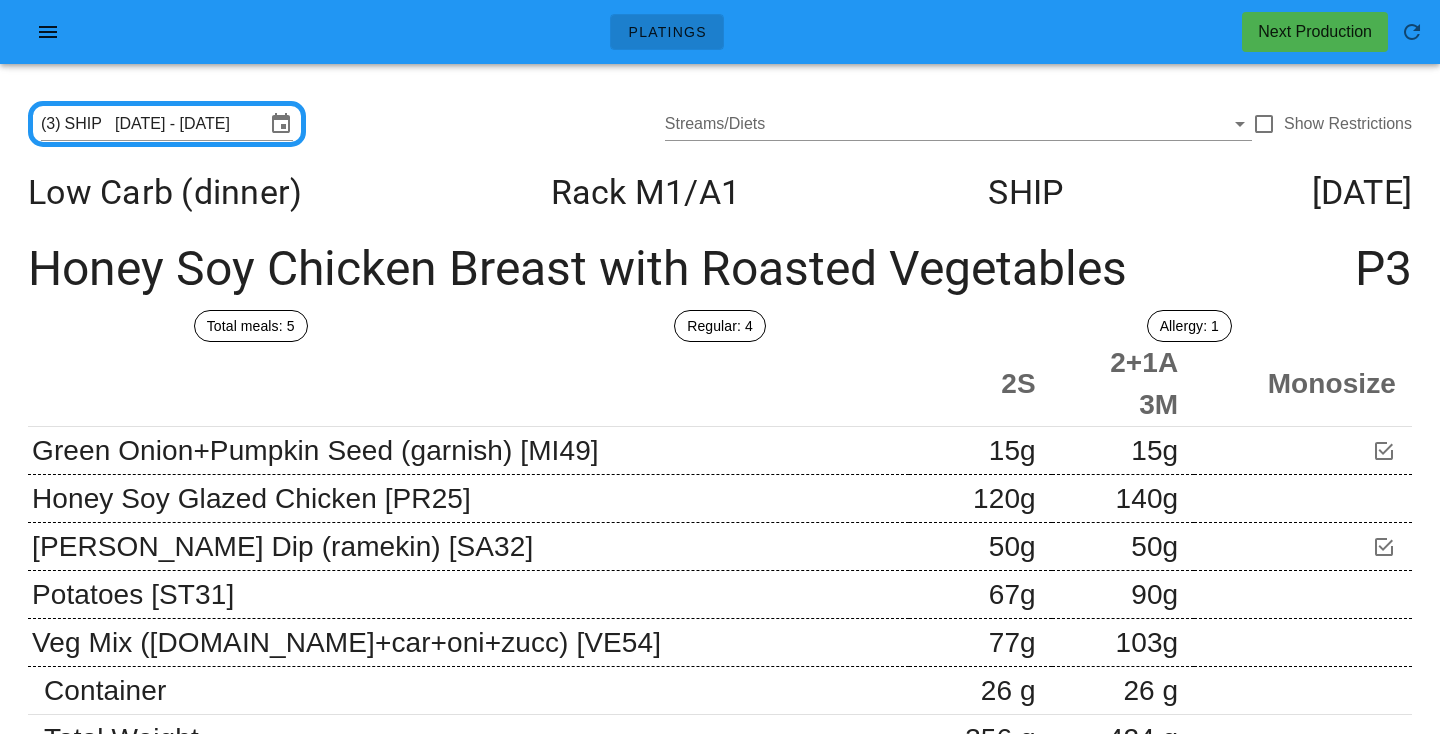 click on "(3) SHIP   [DATE] - [DATE] Streams/Diets Show Restrictions" at bounding box center (720, 124) 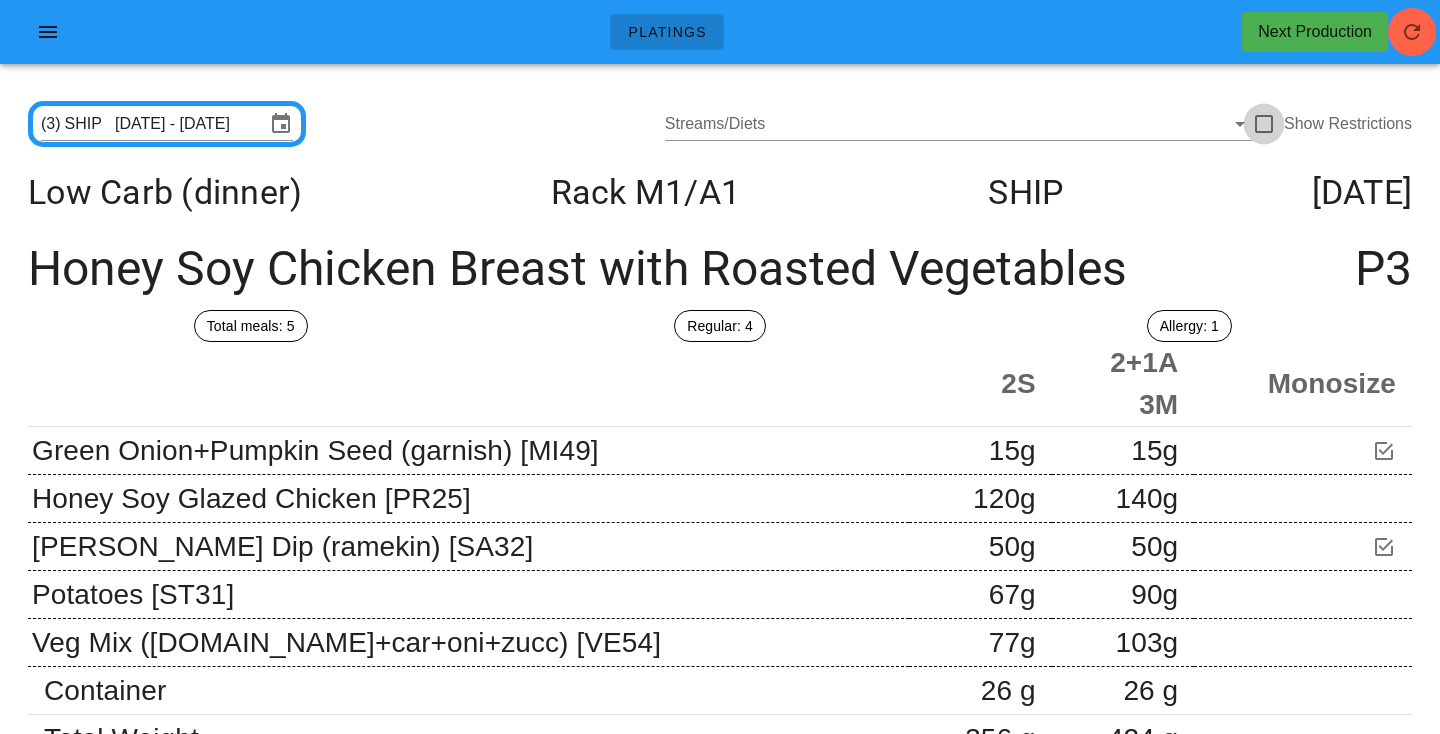 click at bounding box center (1264, 124) 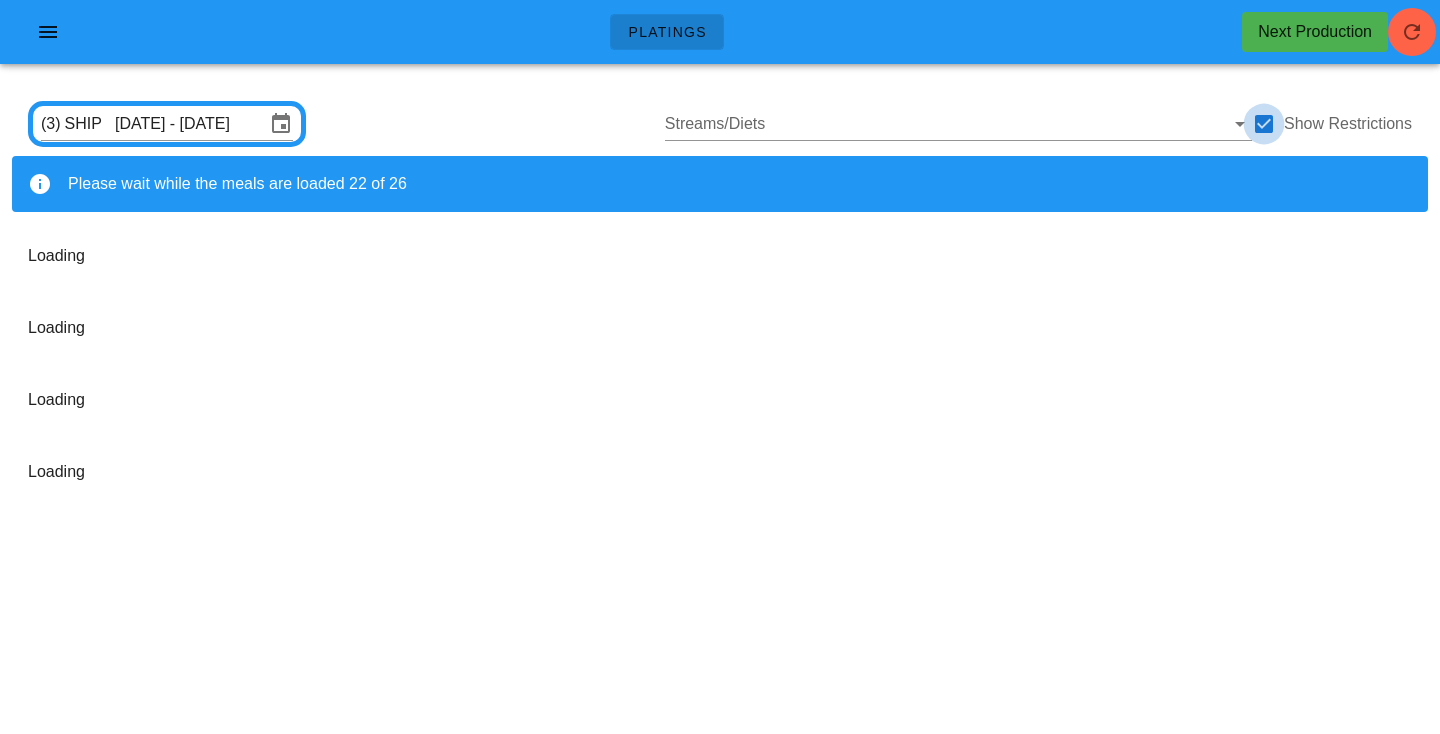 checkbox on "true" 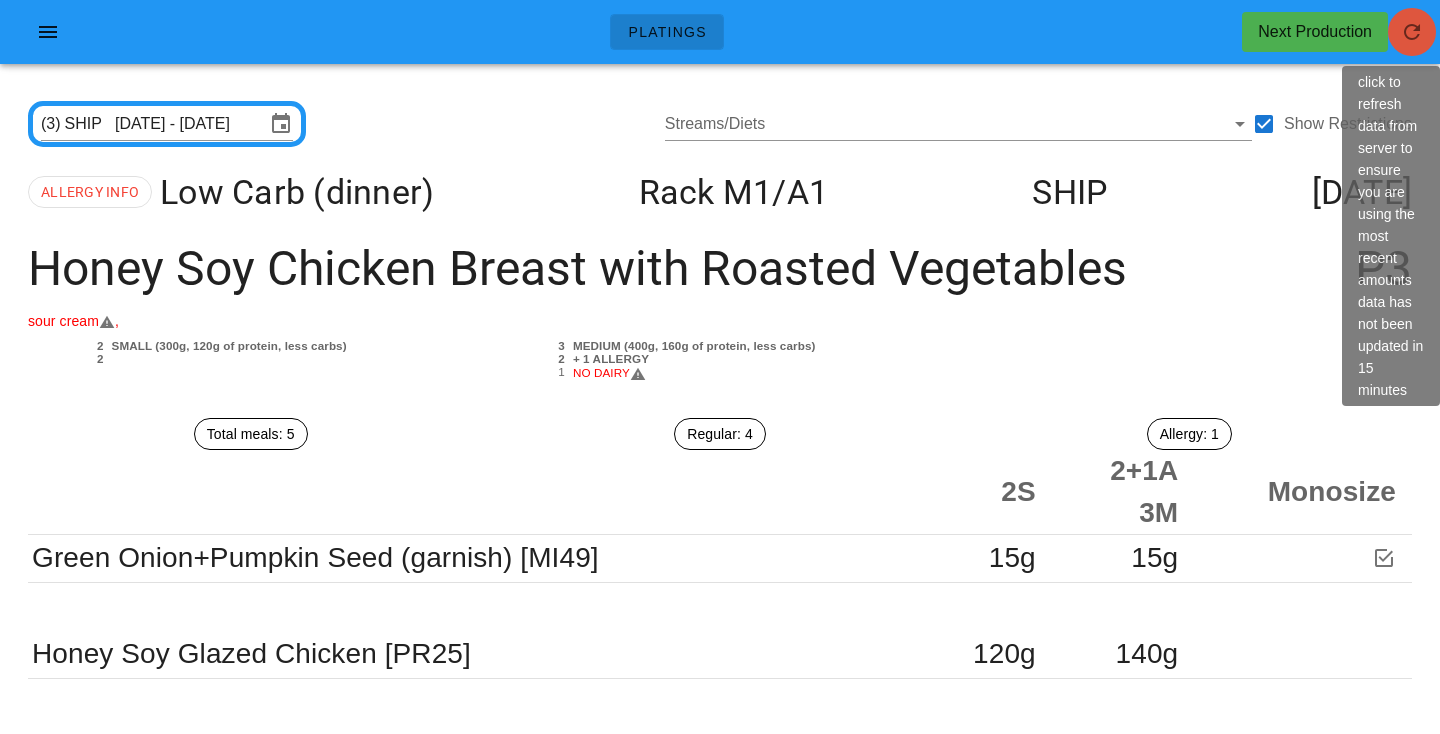 click at bounding box center (1412, 32) 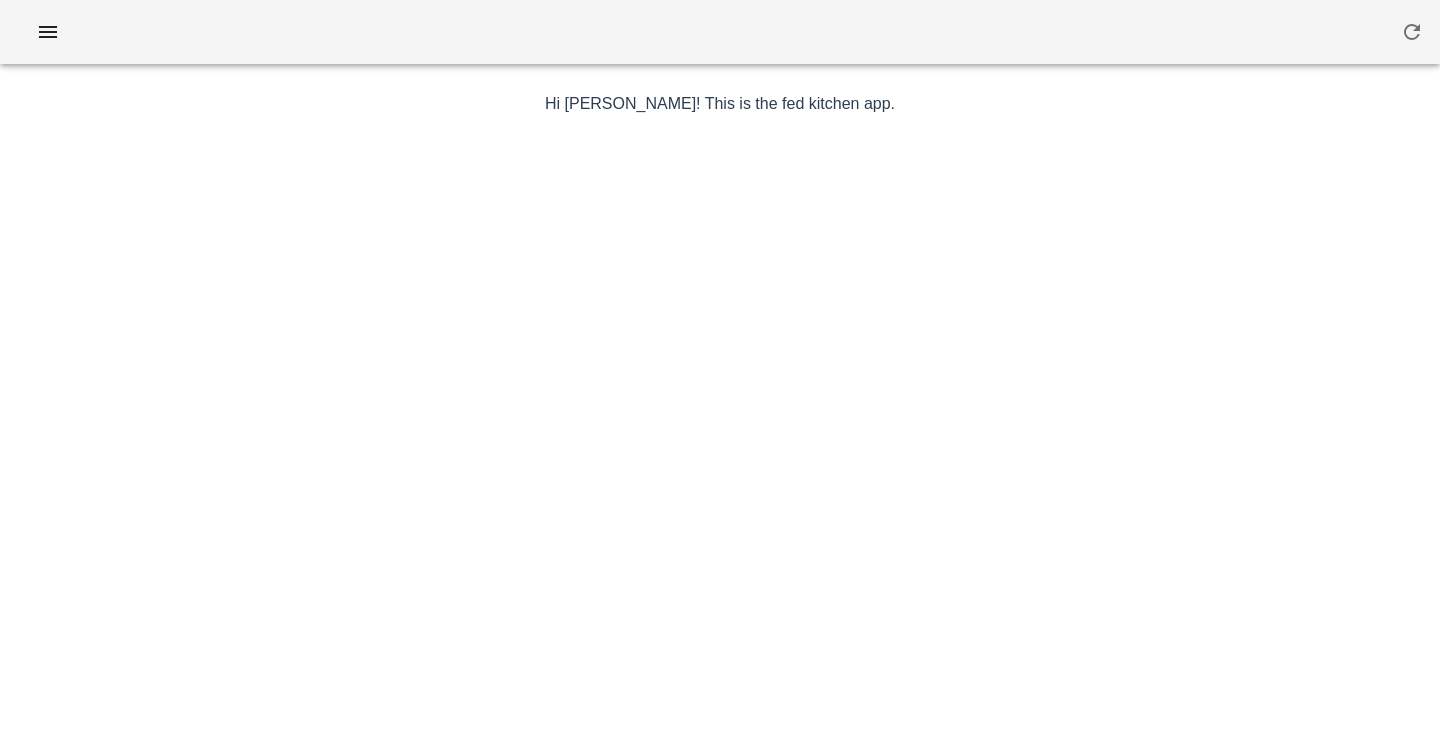 scroll, scrollTop: 0, scrollLeft: 0, axis: both 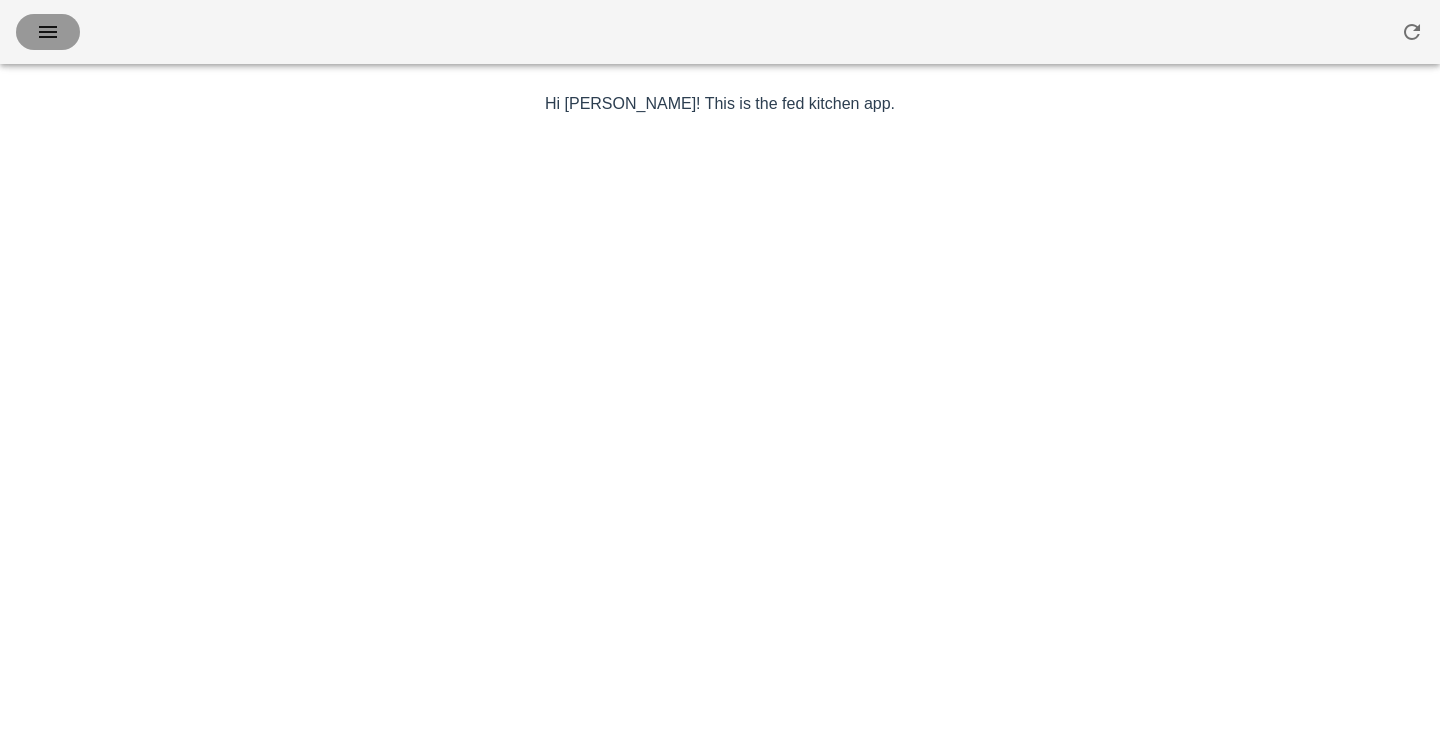 click at bounding box center (48, 32) 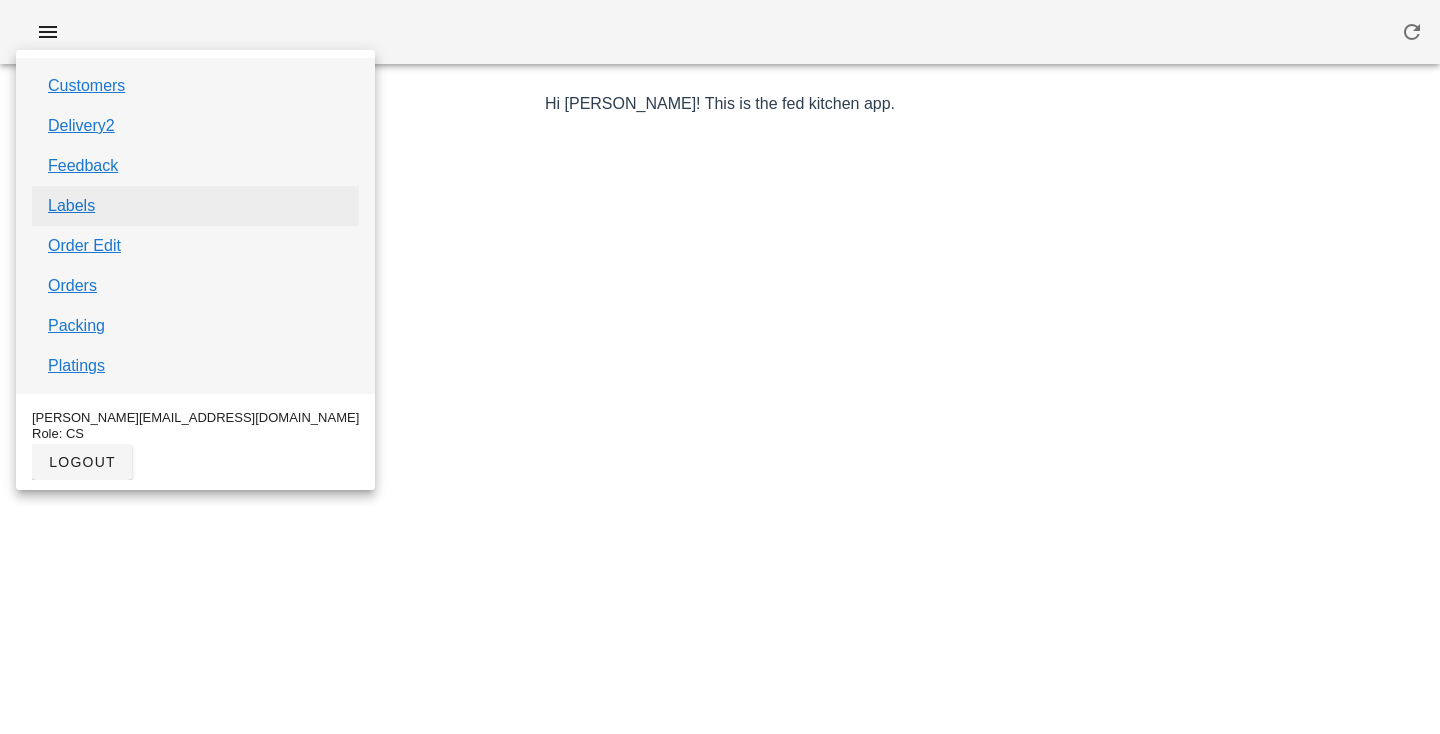 click on "Labels" at bounding box center (71, 206) 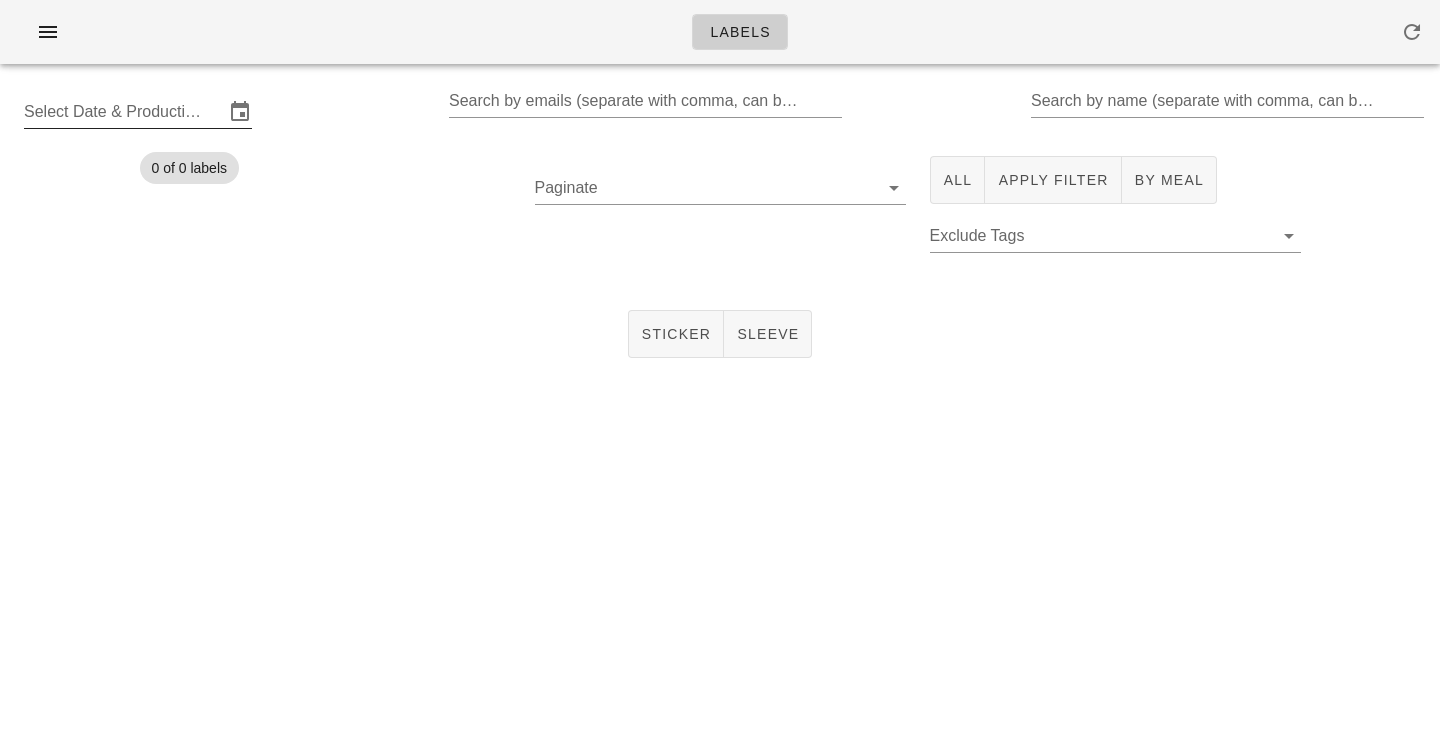 click on "Select Date & Production Cycle" at bounding box center [124, 112] 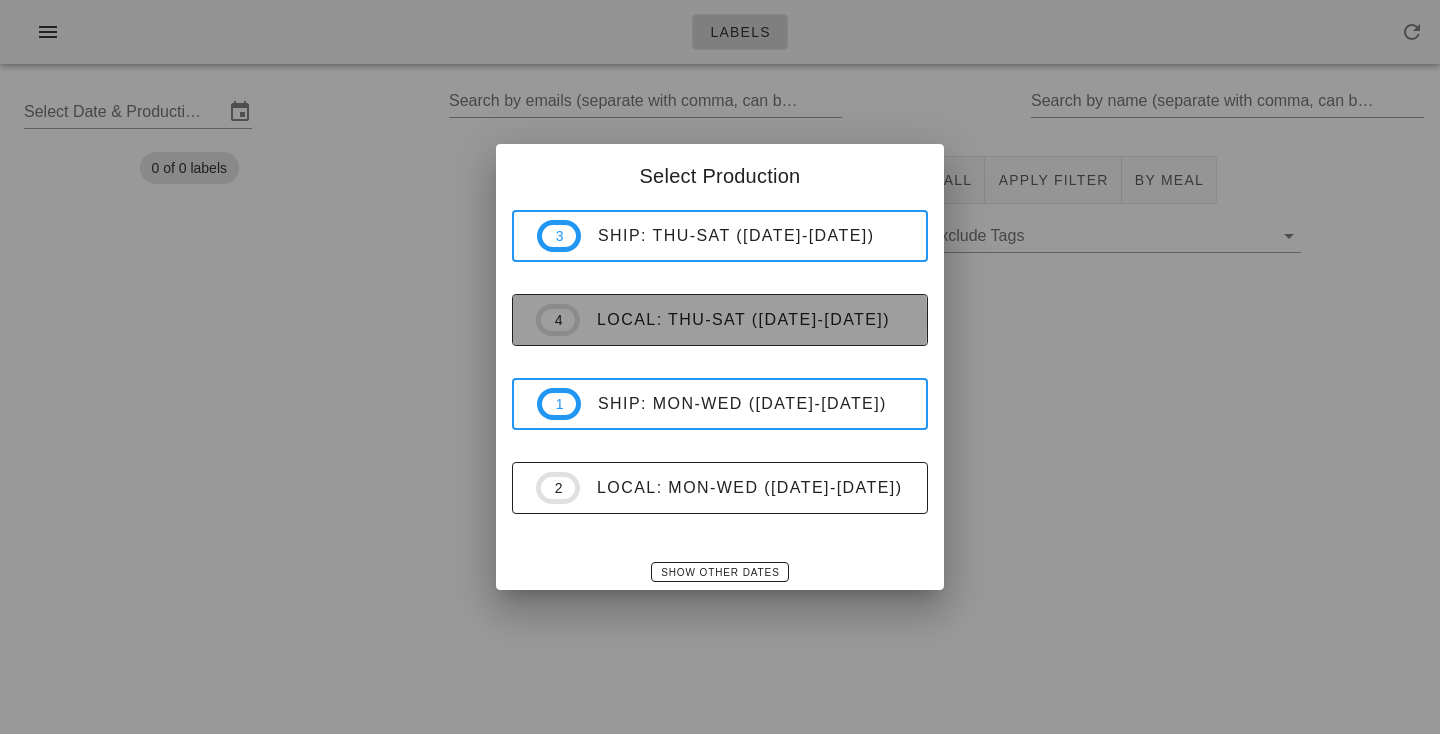 click on "4   local: Thu-Sat (Jul 10-Jul 12)" at bounding box center [719, 320] 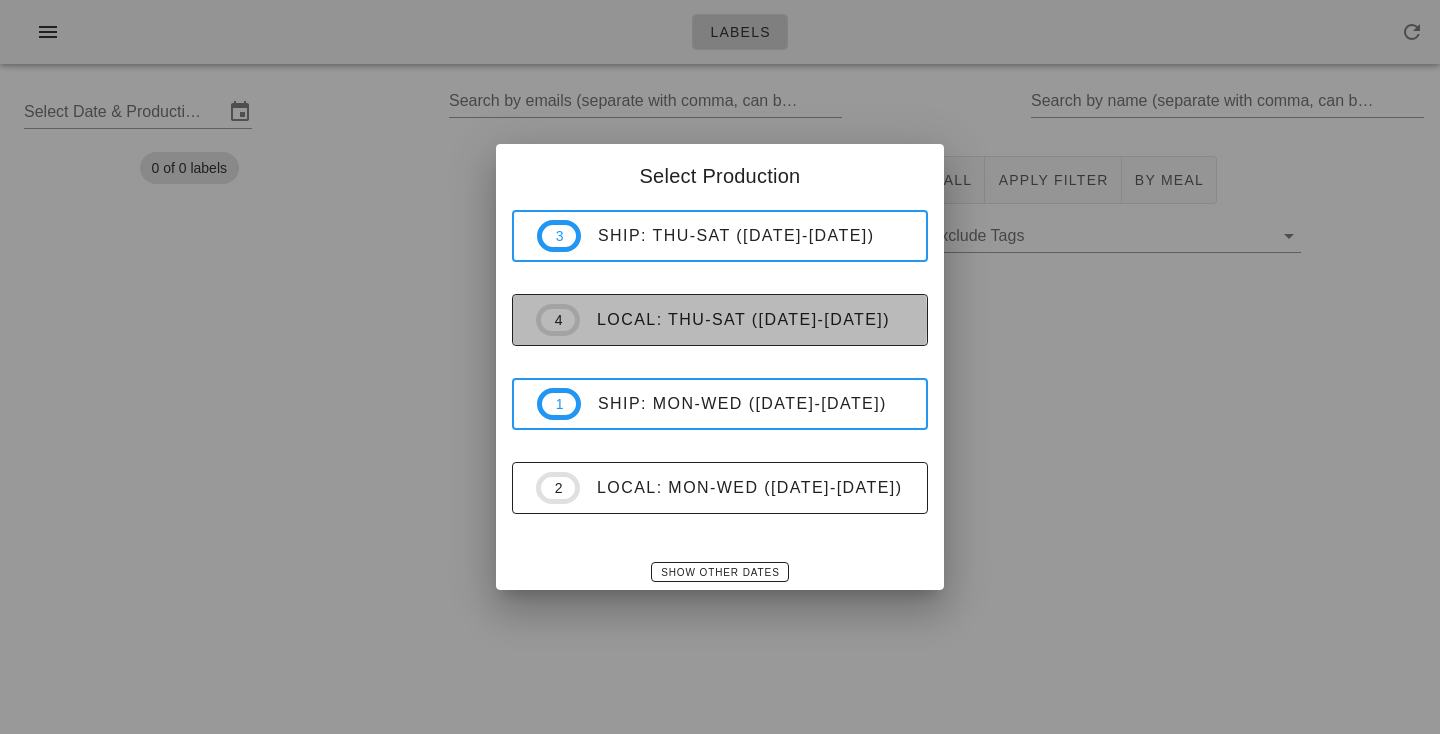 type on "LOCAL   Jul 10 - Jul 12" 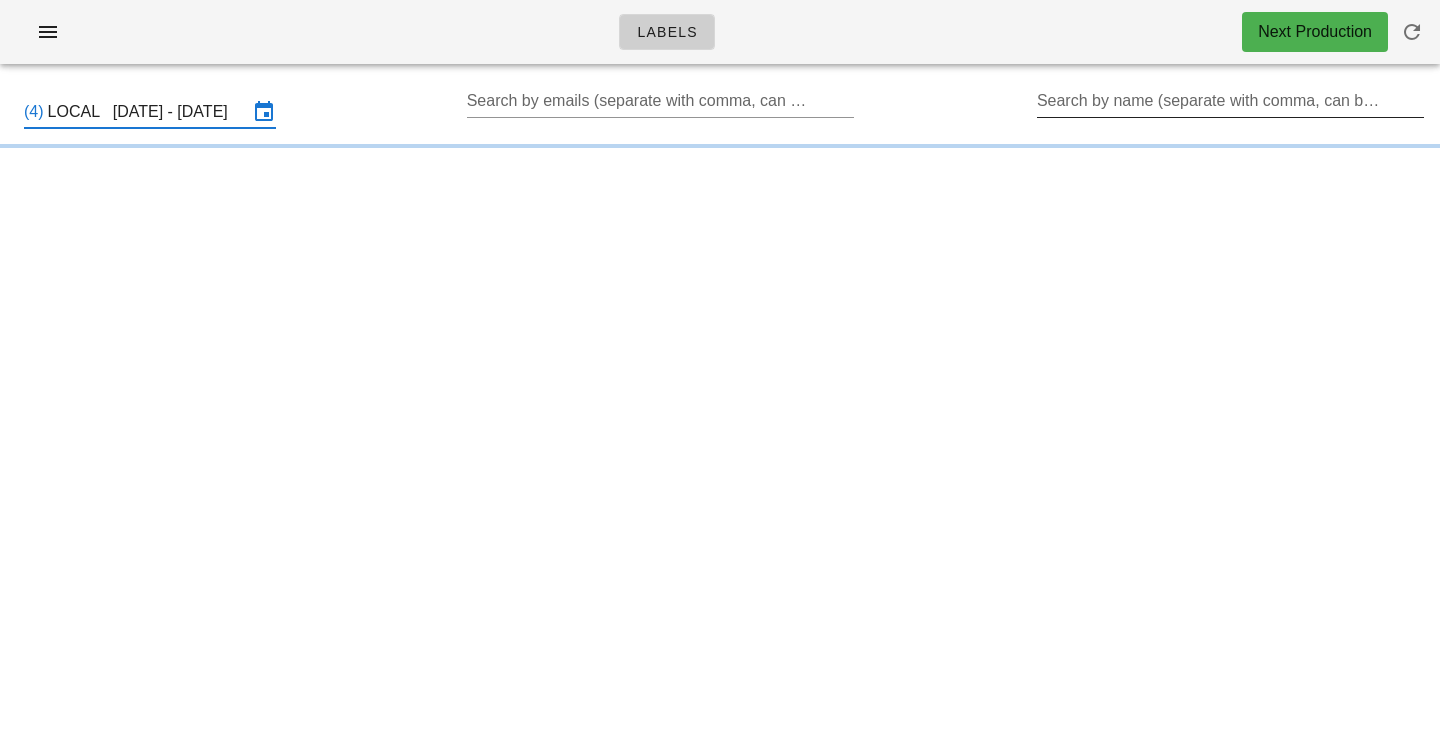 click on "Search by name  (separate with comma, can be partial)" at bounding box center (1228, 101) 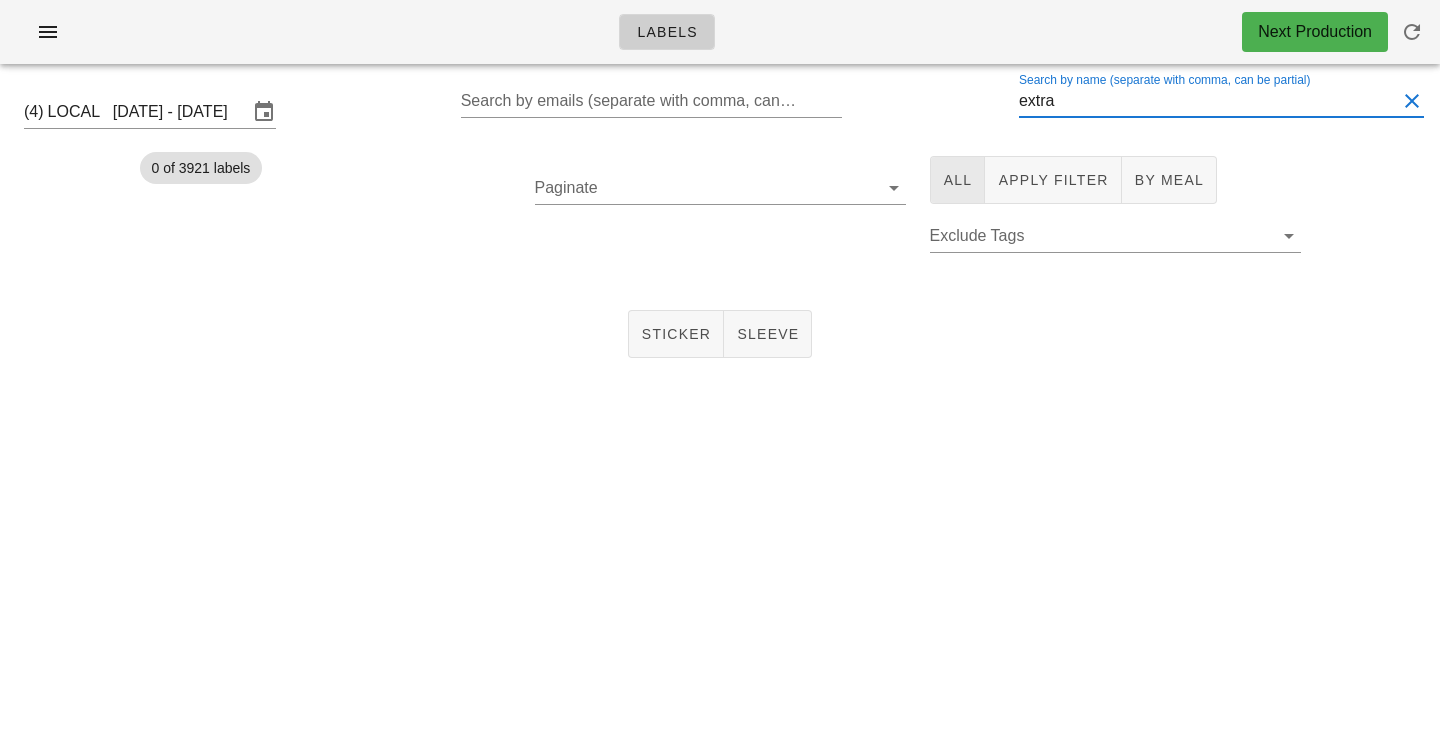 type on "extra" 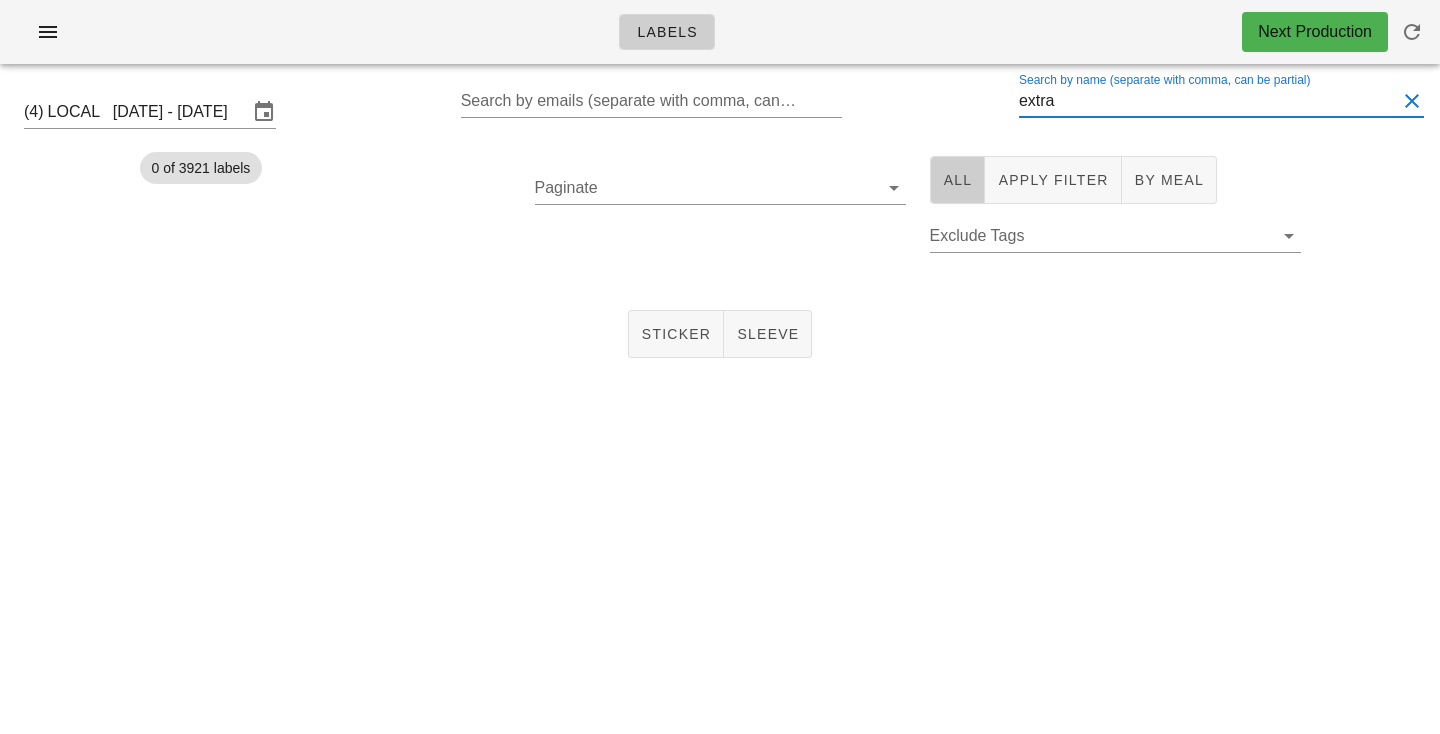 click on "All" at bounding box center (958, 180) 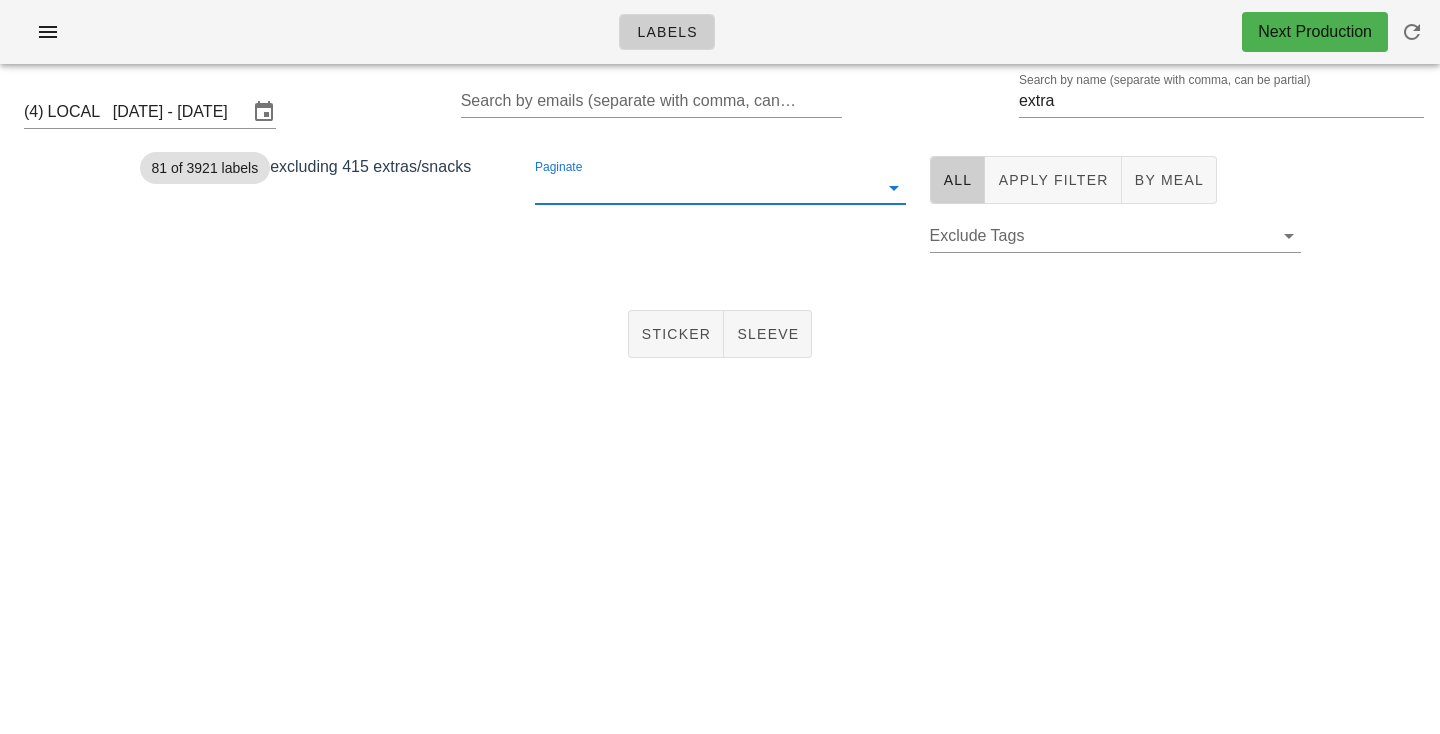 click on "Paginate" at bounding box center [704, 188] 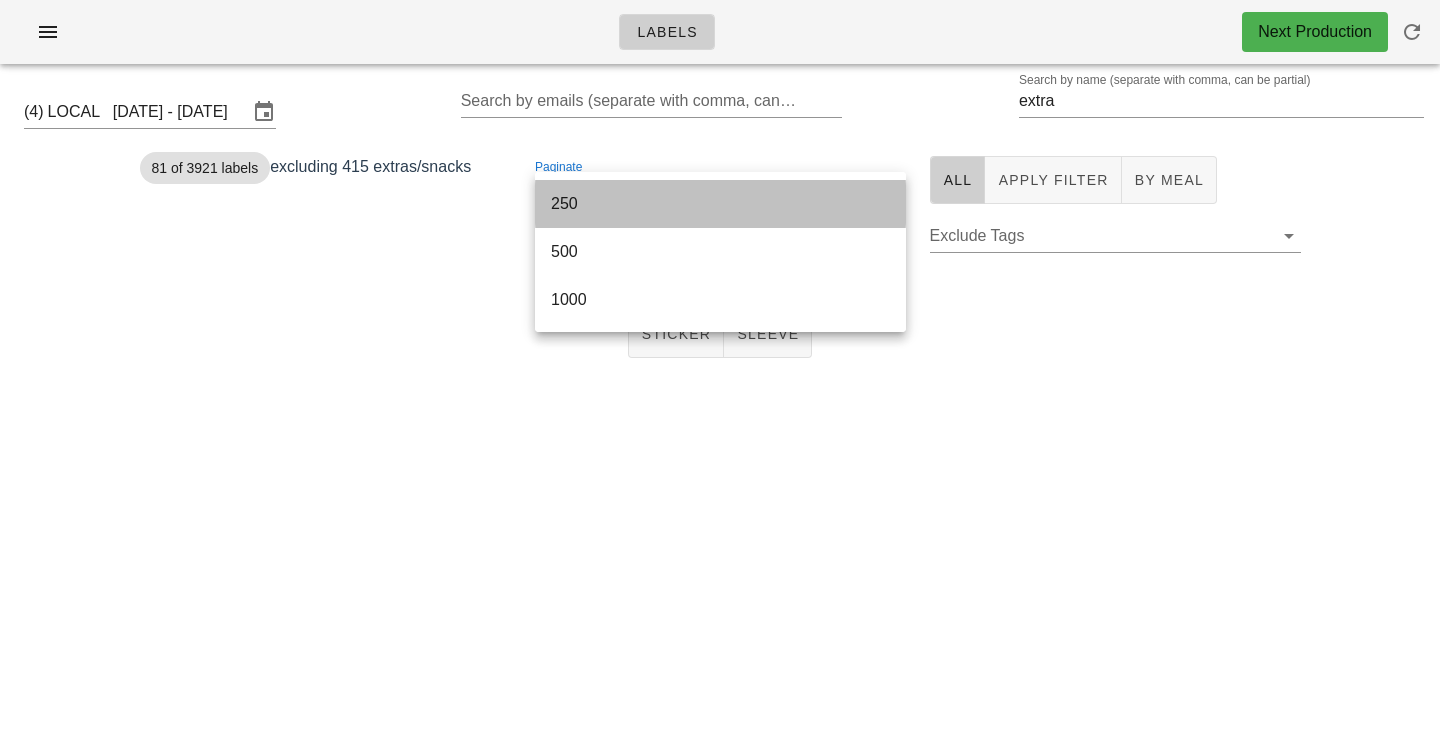 click on "250" at bounding box center [720, 203] 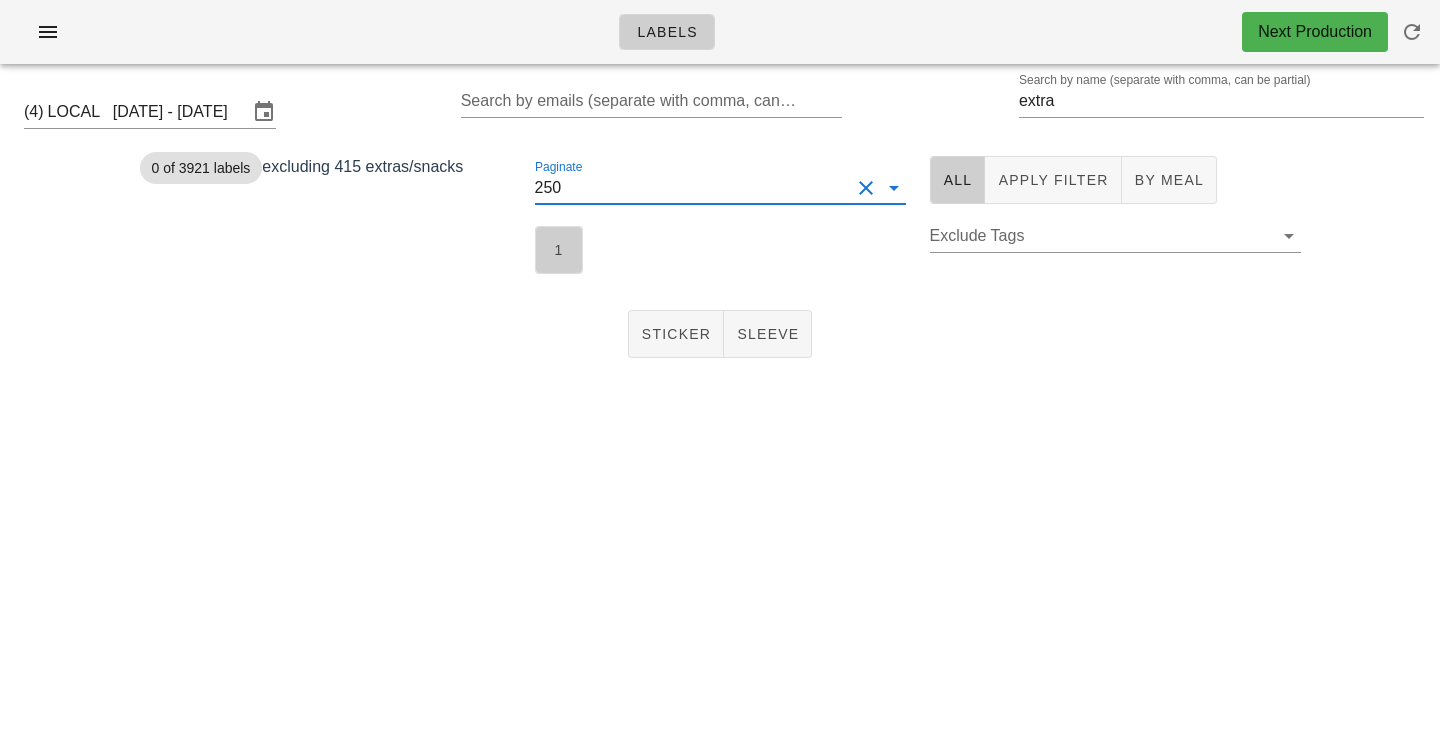click on "1" at bounding box center (559, 250) 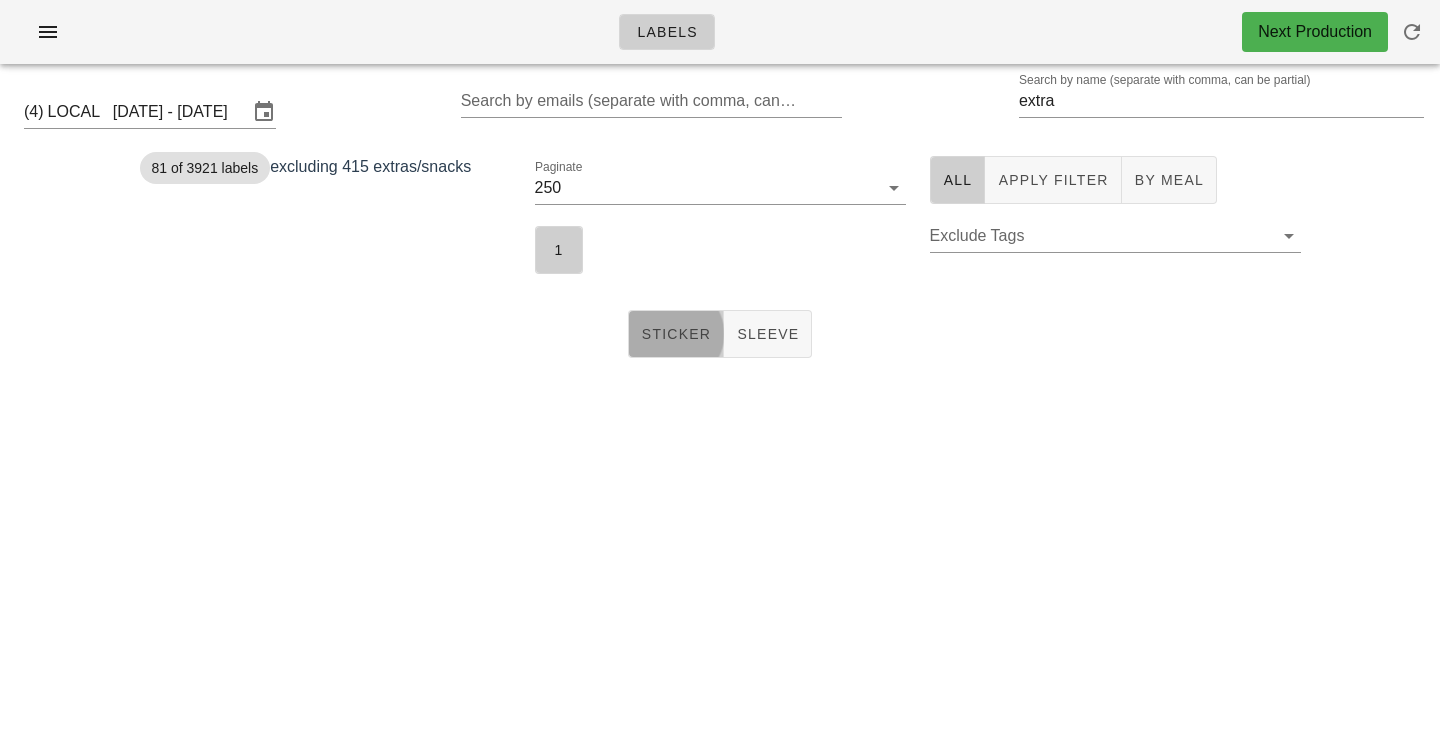 click on "Sticker" at bounding box center (676, 334) 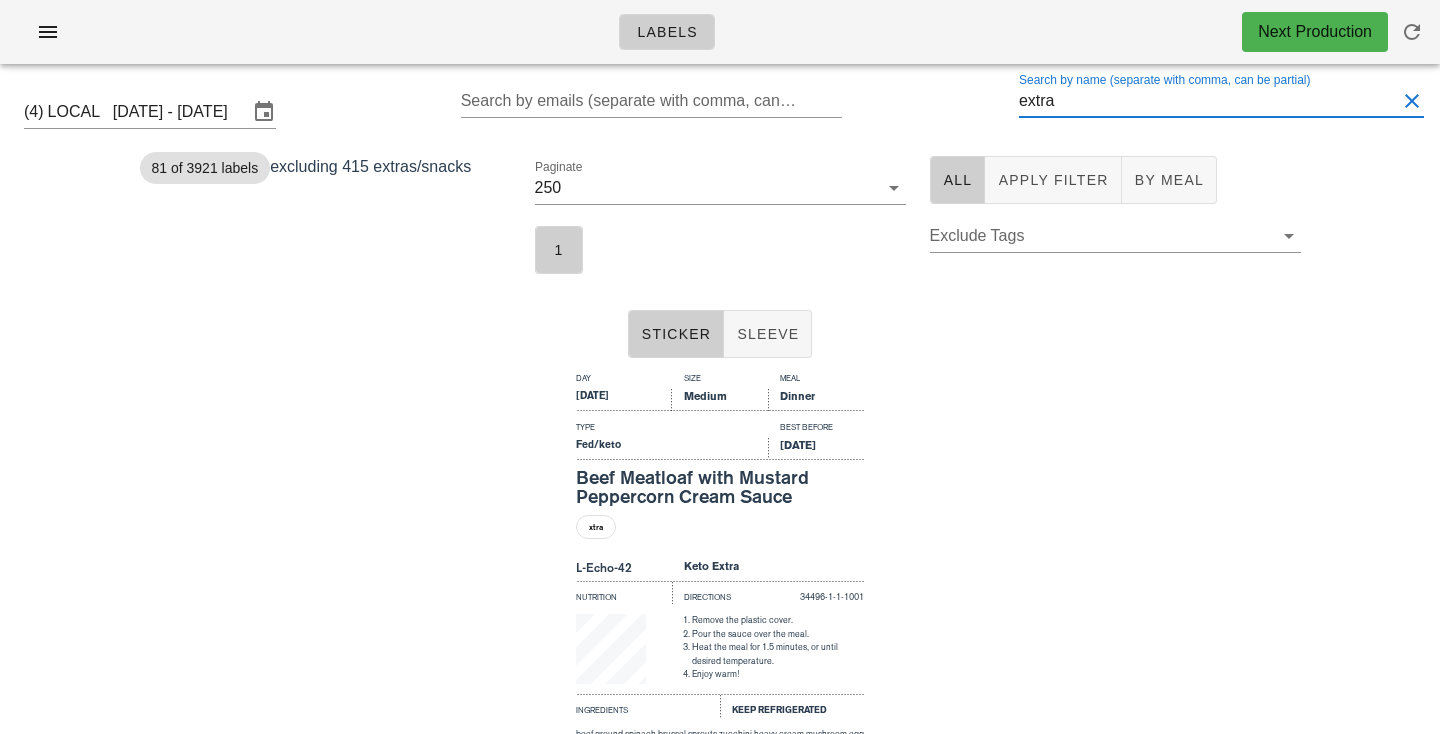 drag, startPoint x: 1092, startPoint y: 101, endPoint x: 863, endPoint y: 96, distance: 229.05458 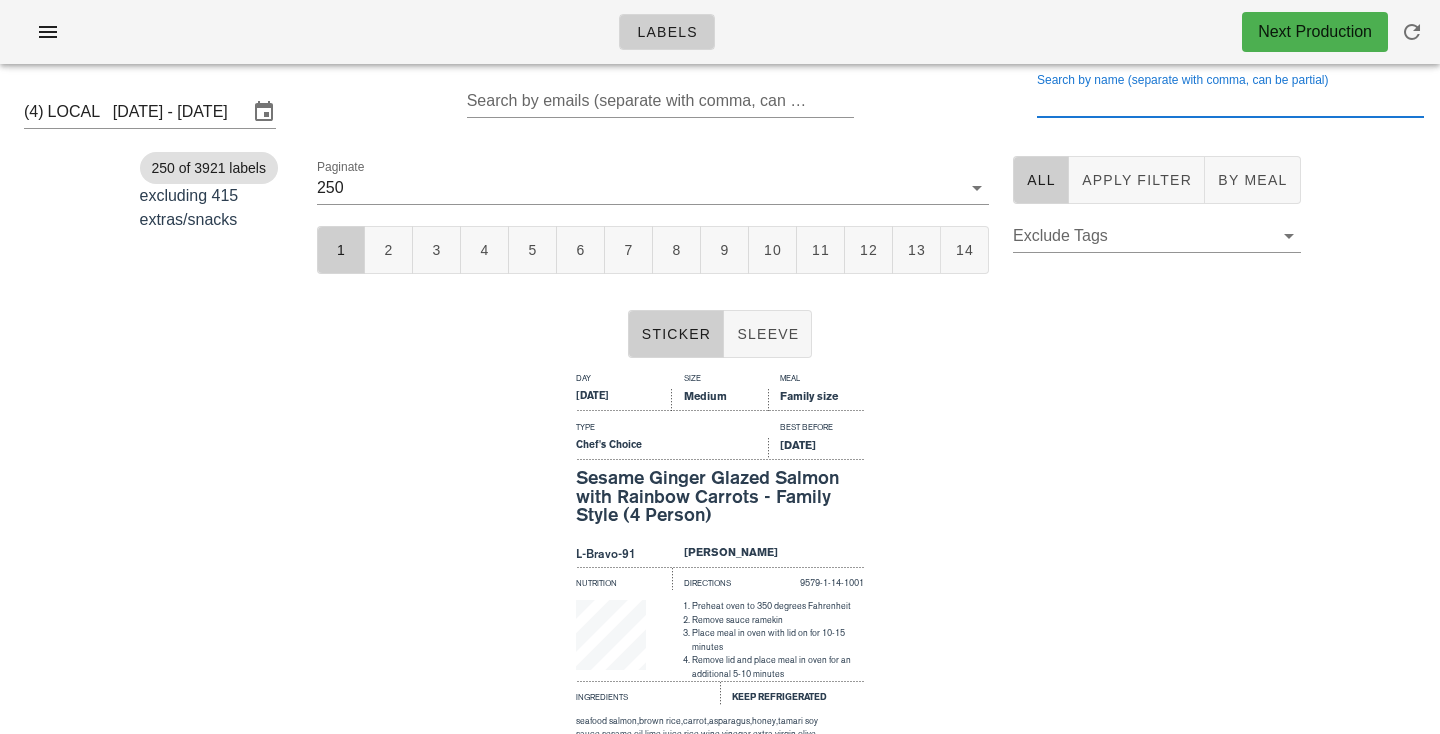 type 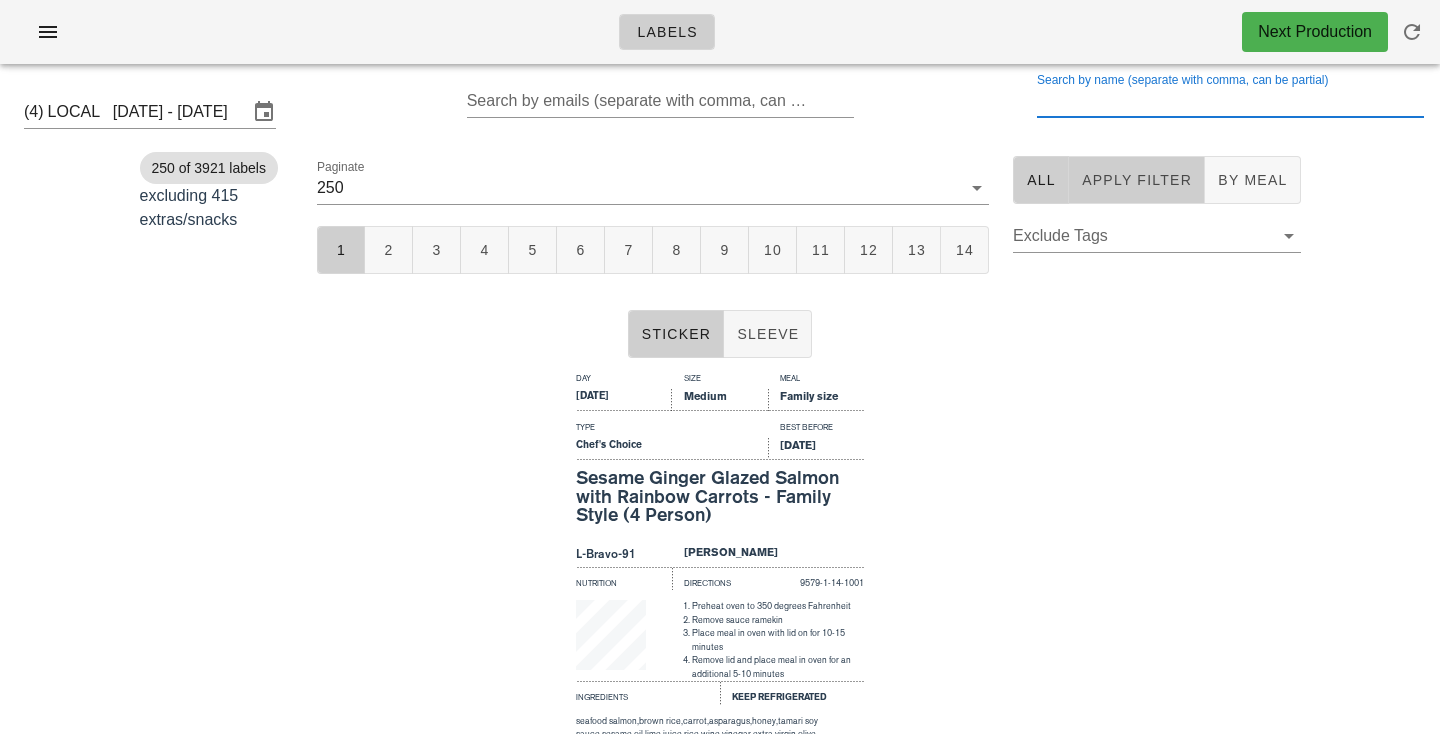 click on "Apply Filter" at bounding box center [1136, 180] 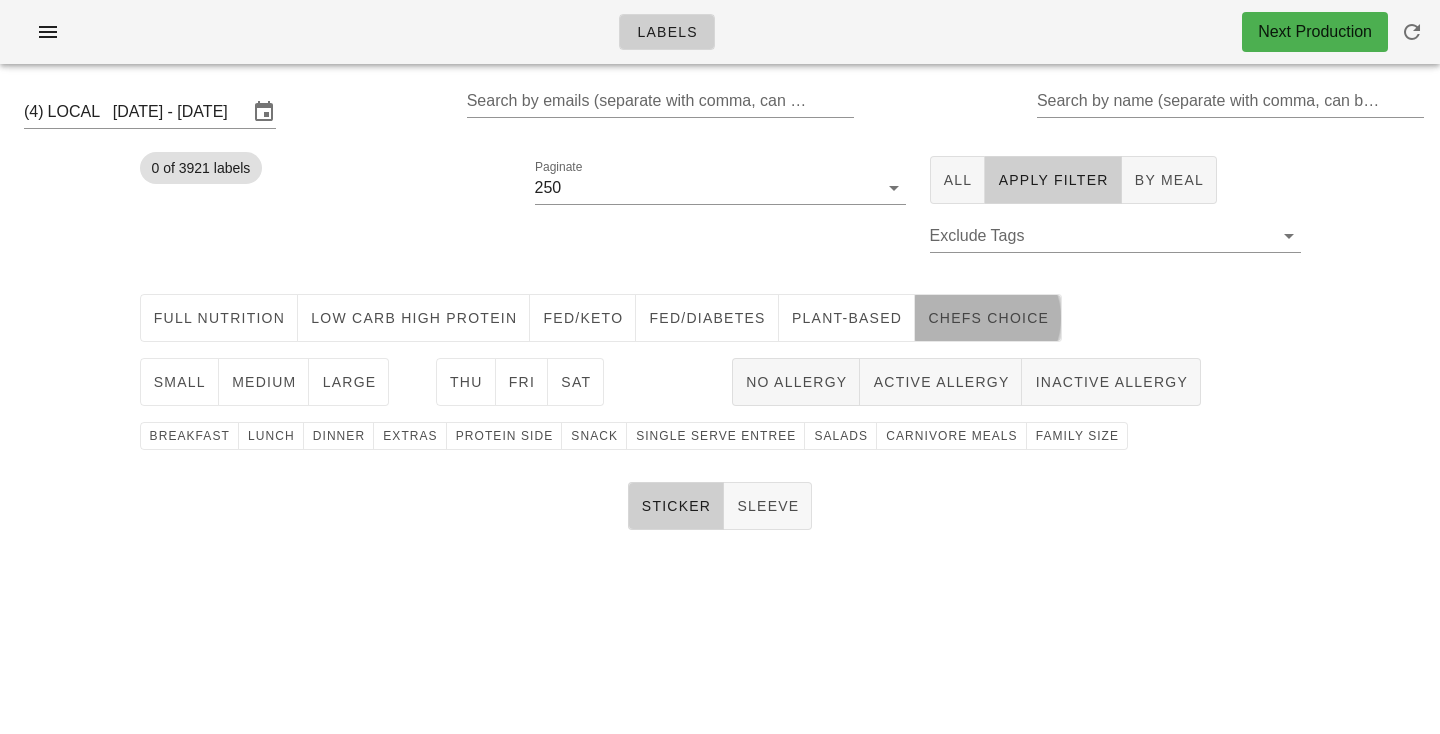 click on "chefs choice" at bounding box center [988, 318] 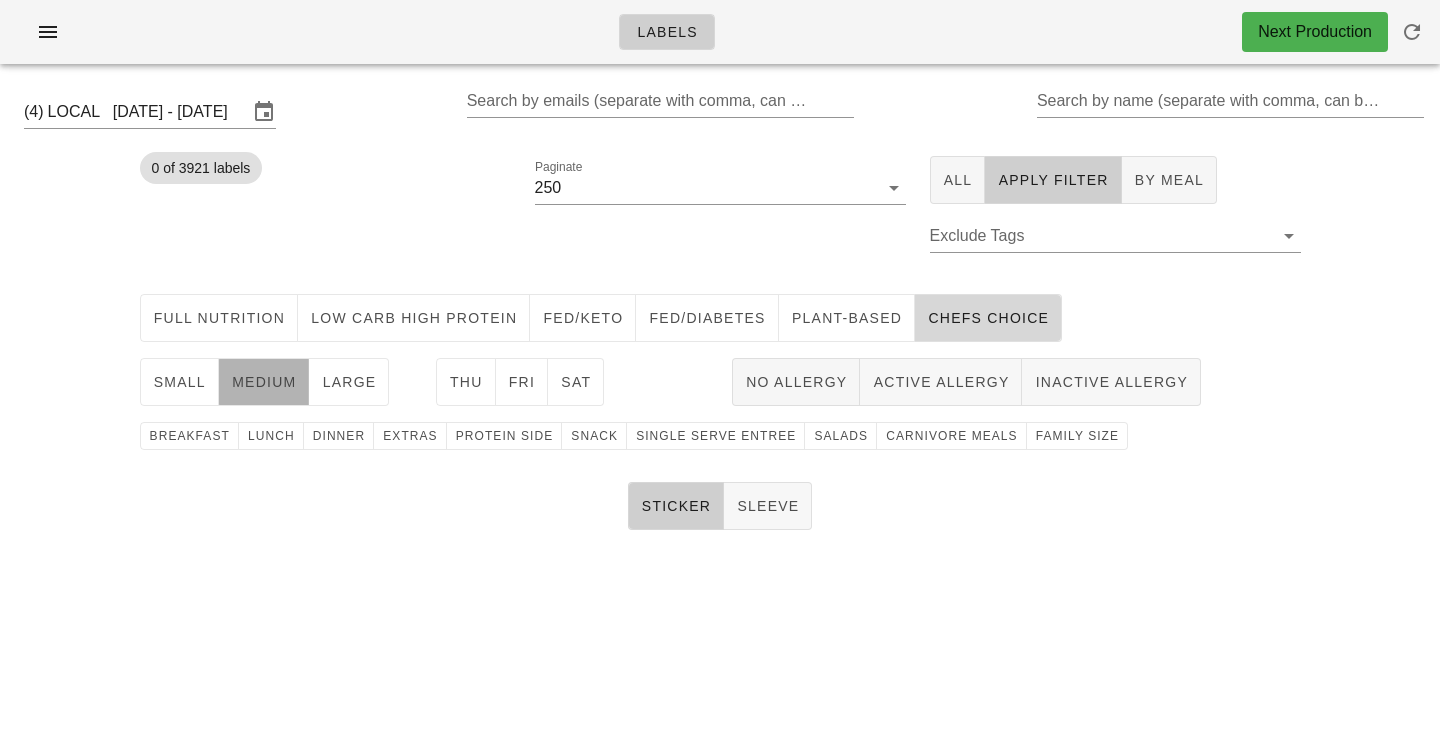 click on "medium" at bounding box center [264, 382] 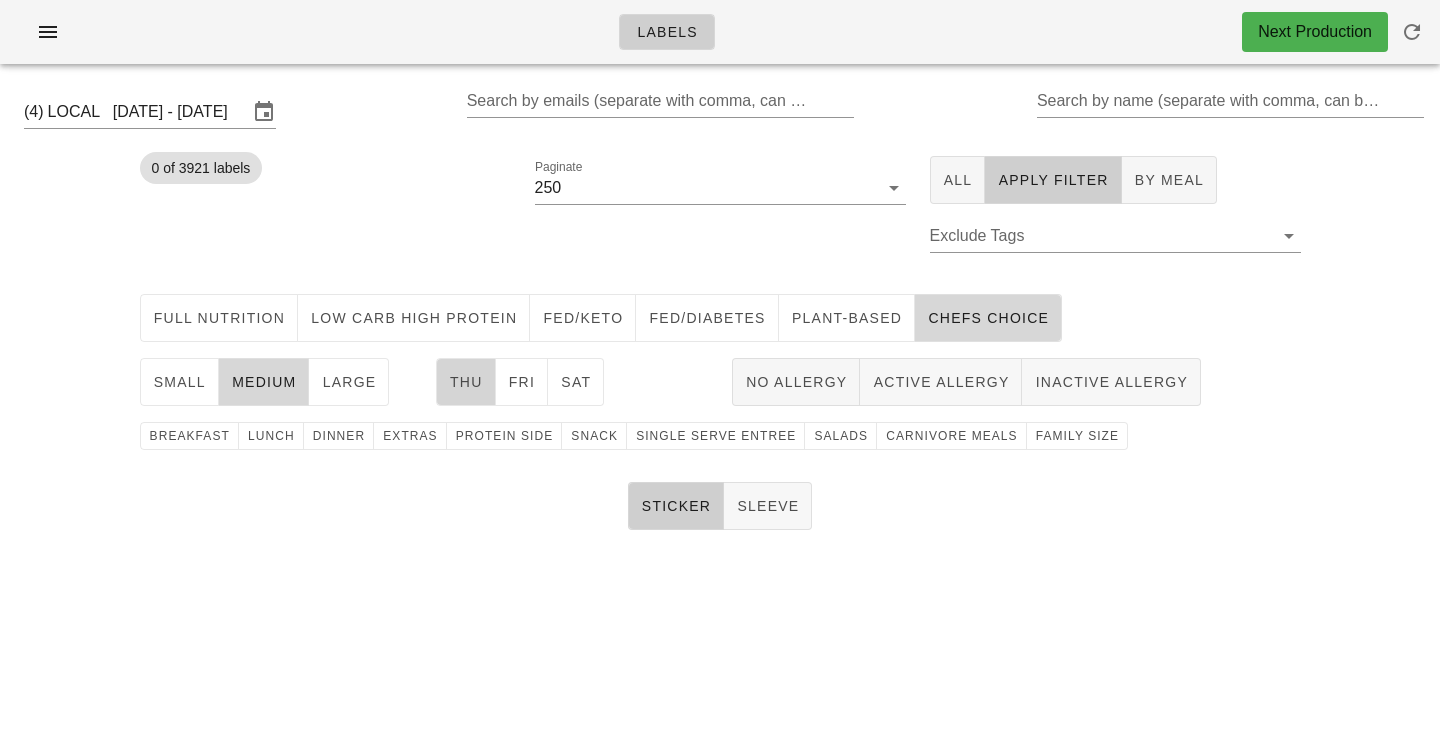 click on "Thu" at bounding box center (466, 382) 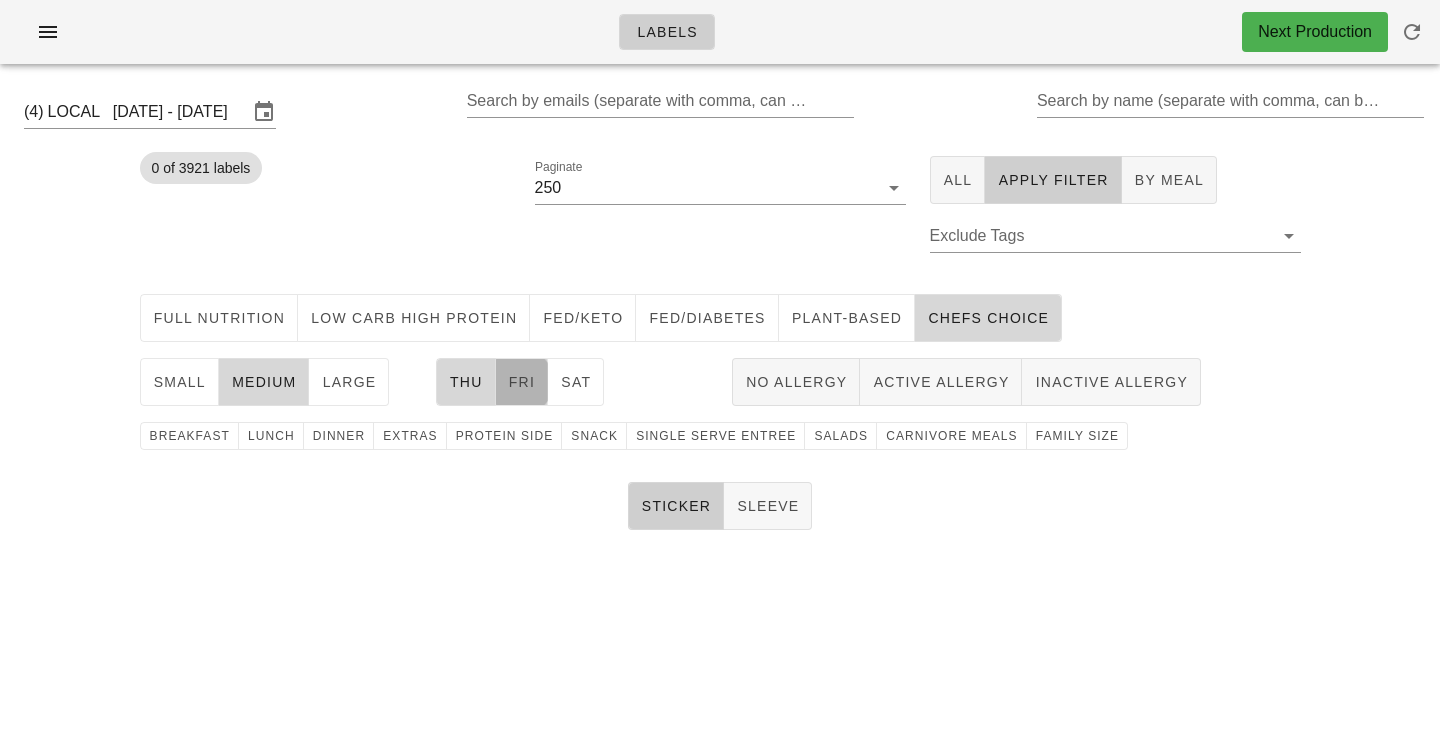 click on "Fri" at bounding box center (522, 382) 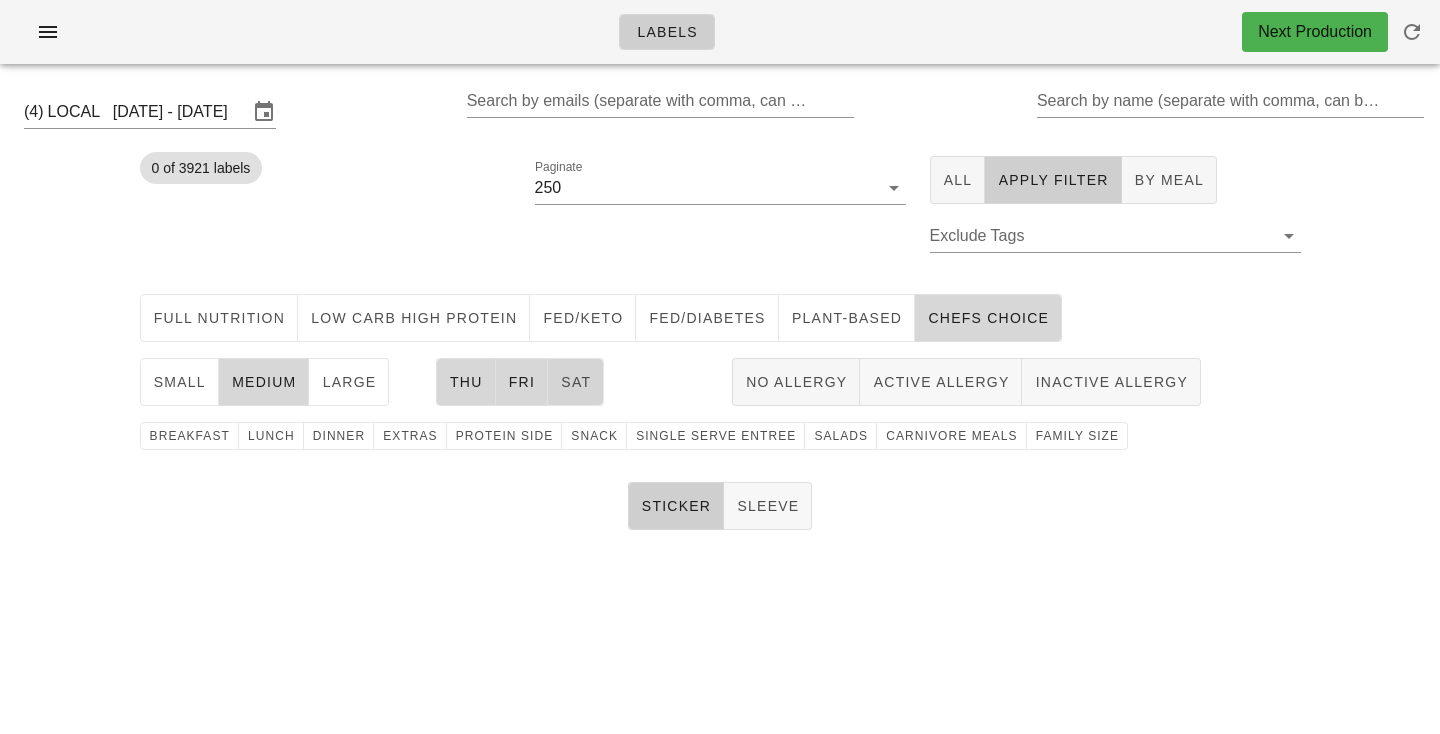 click on "Sat" at bounding box center (575, 382) 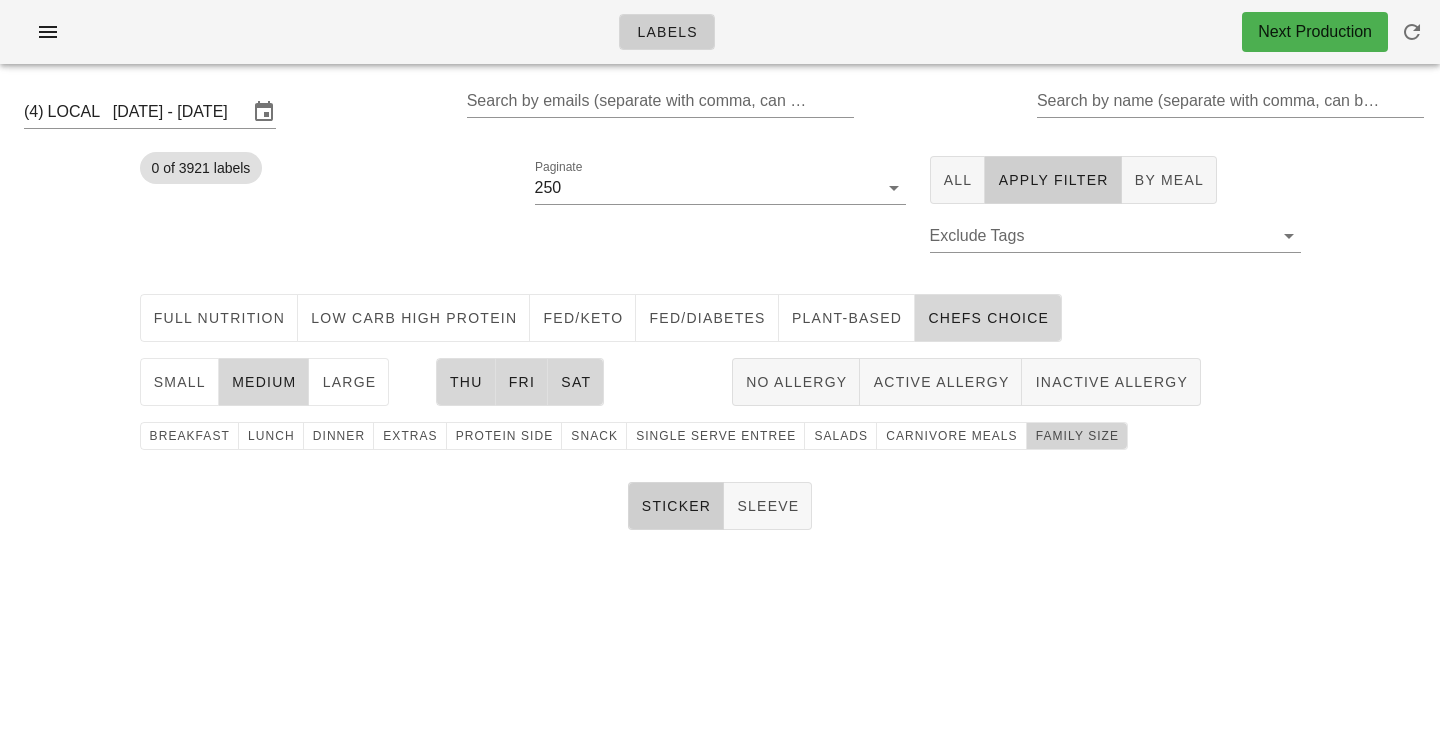 click on "family size" at bounding box center (1077, 436) 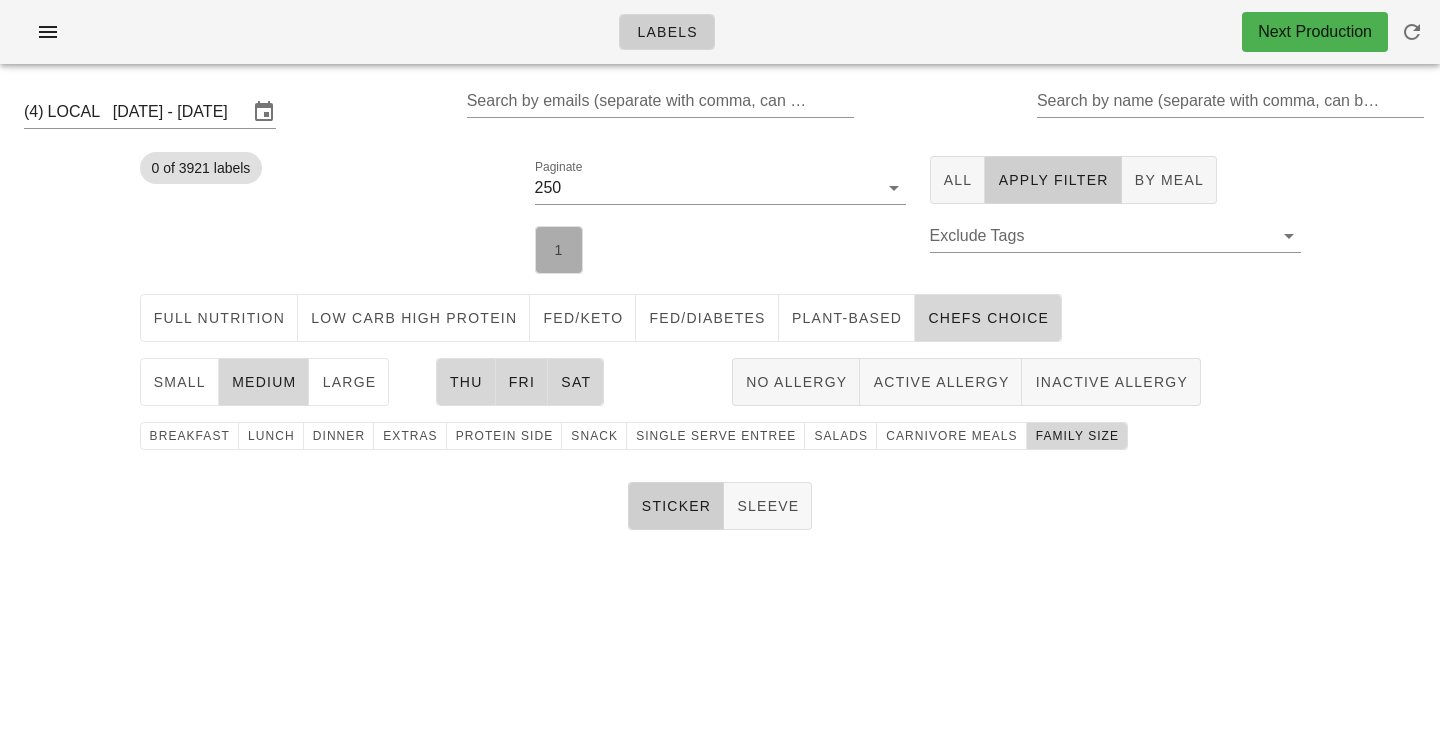 click on "1" at bounding box center [559, 250] 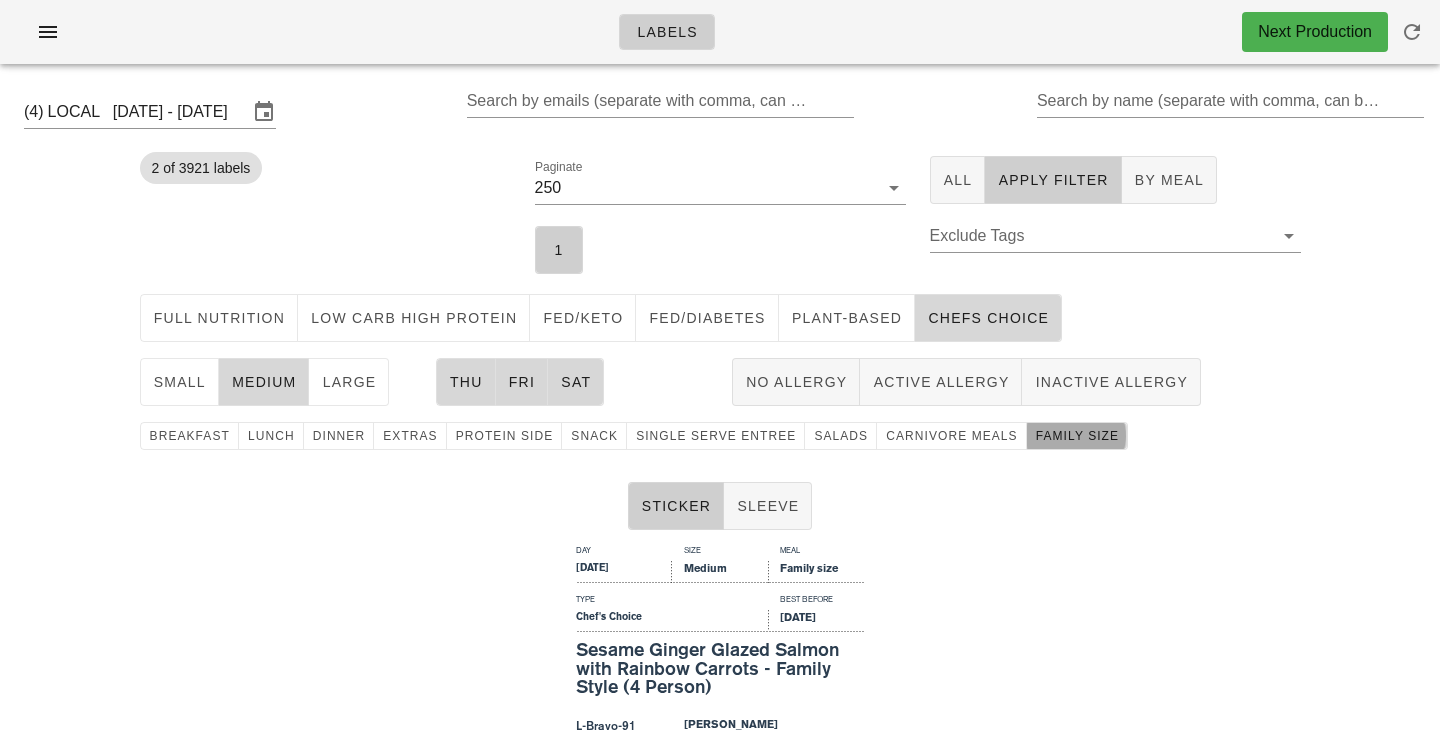 click on "family size" at bounding box center [1077, 436] 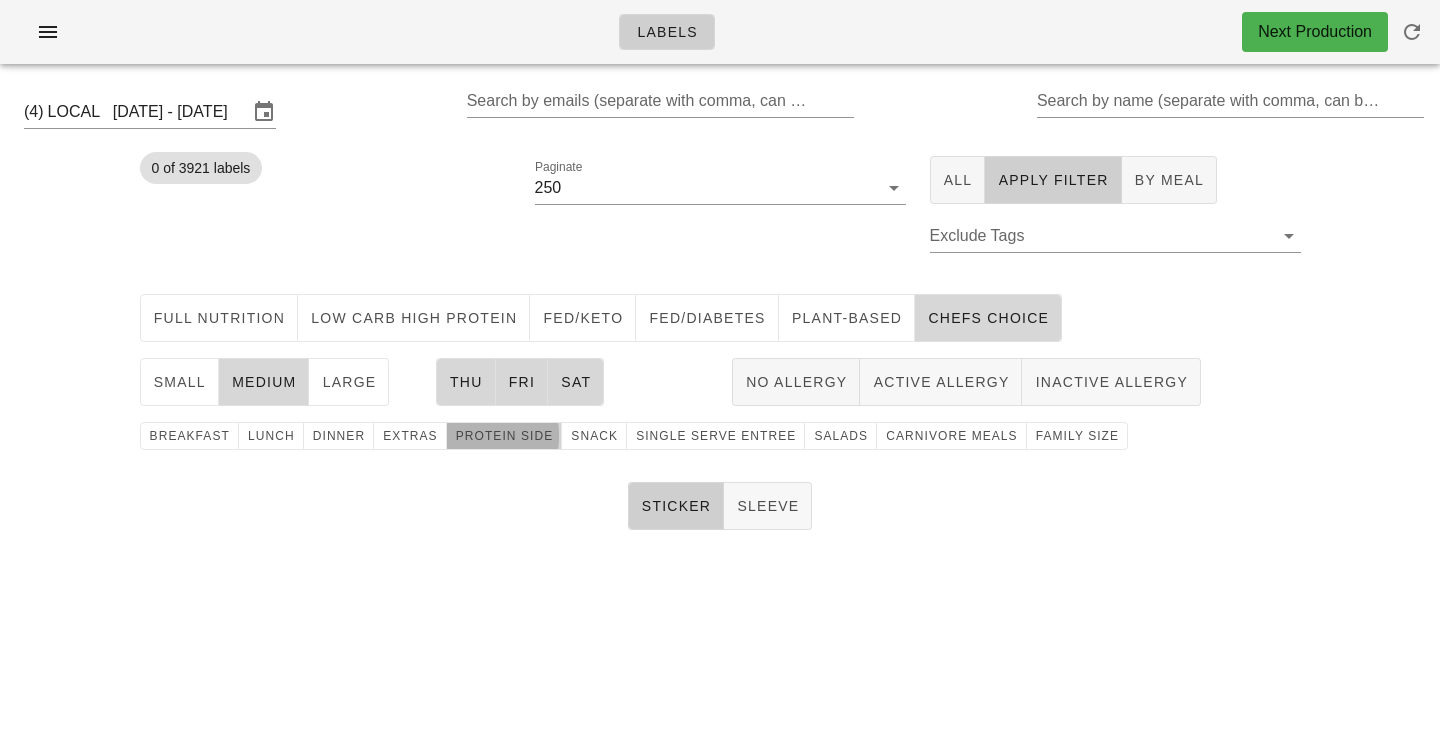 click on "protein side" at bounding box center (504, 436) 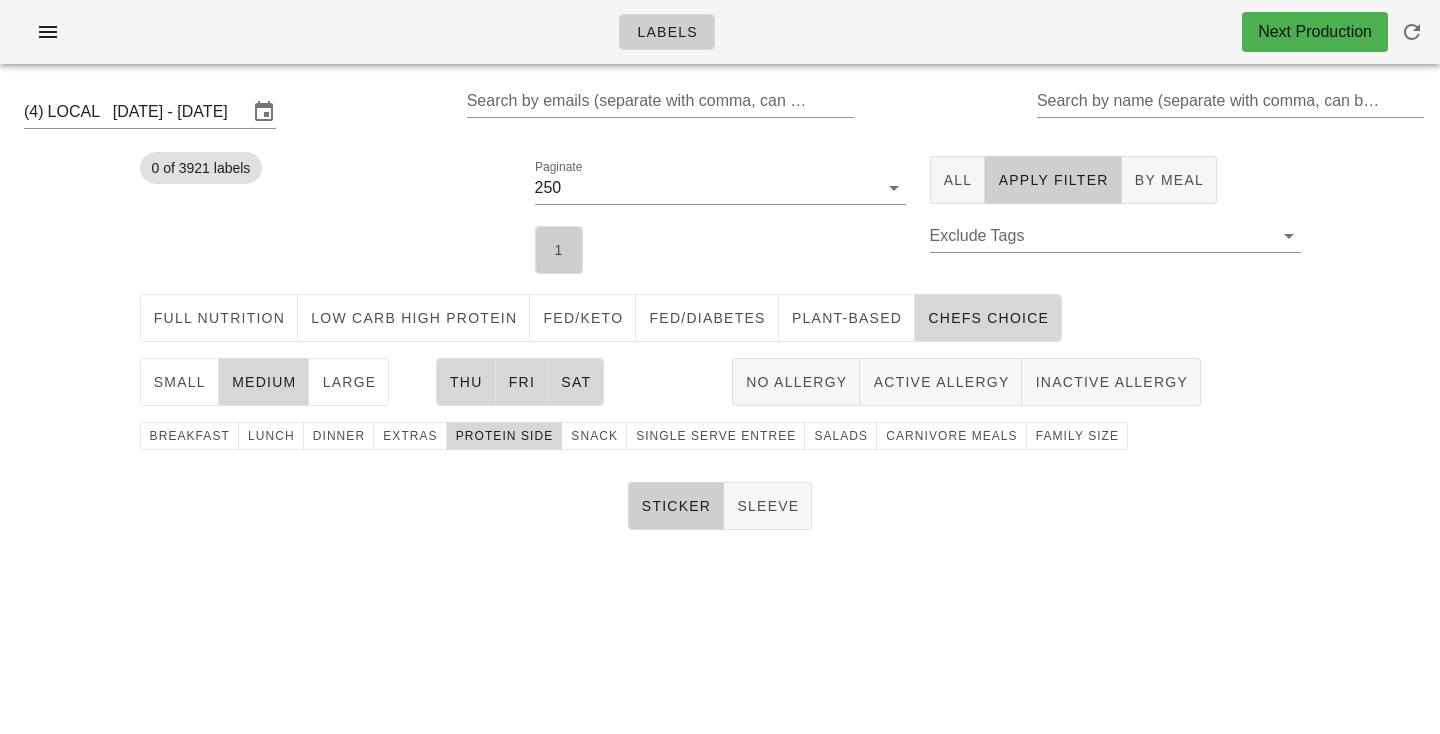 click on "1" at bounding box center (559, 250) 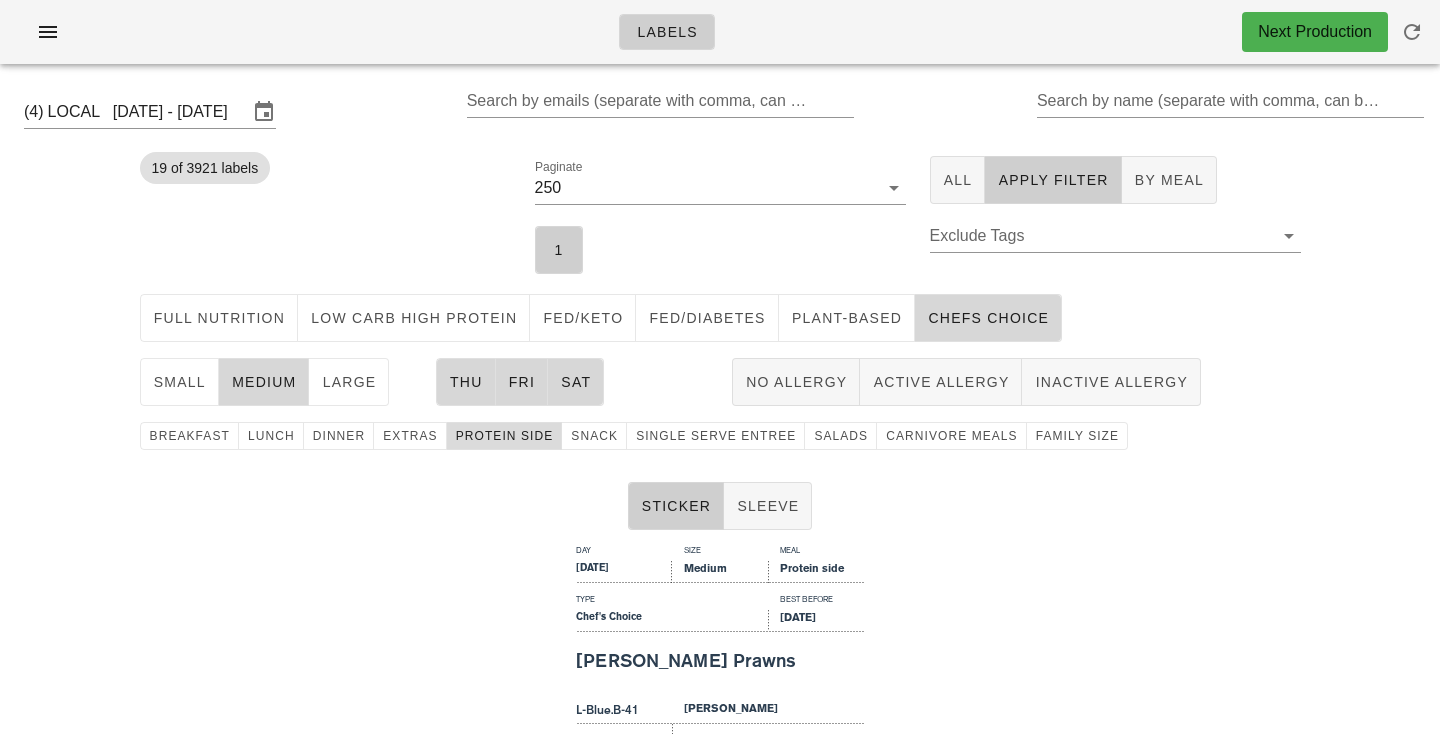 click on "protein side" at bounding box center [504, 436] 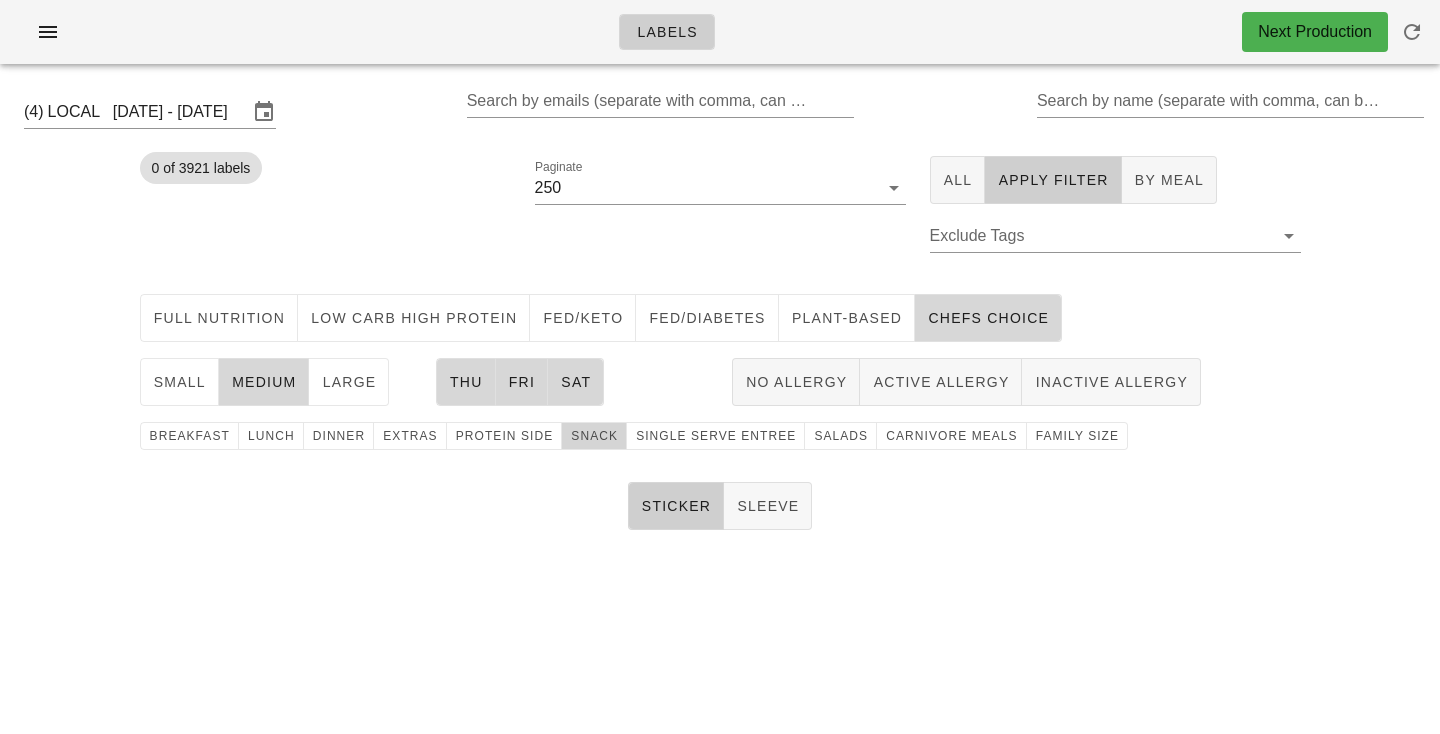 click on "snack" at bounding box center (594, 436) 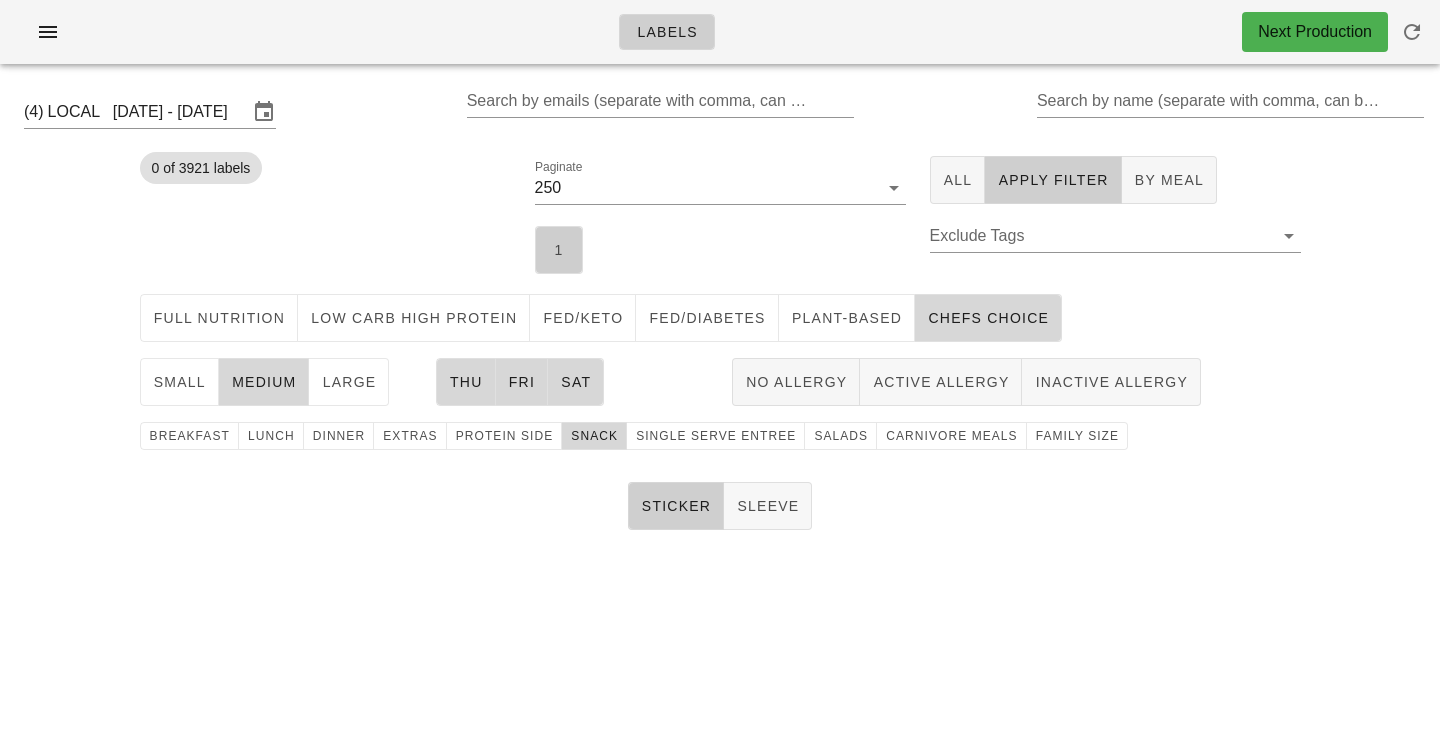 click on "1" at bounding box center [559, 250] 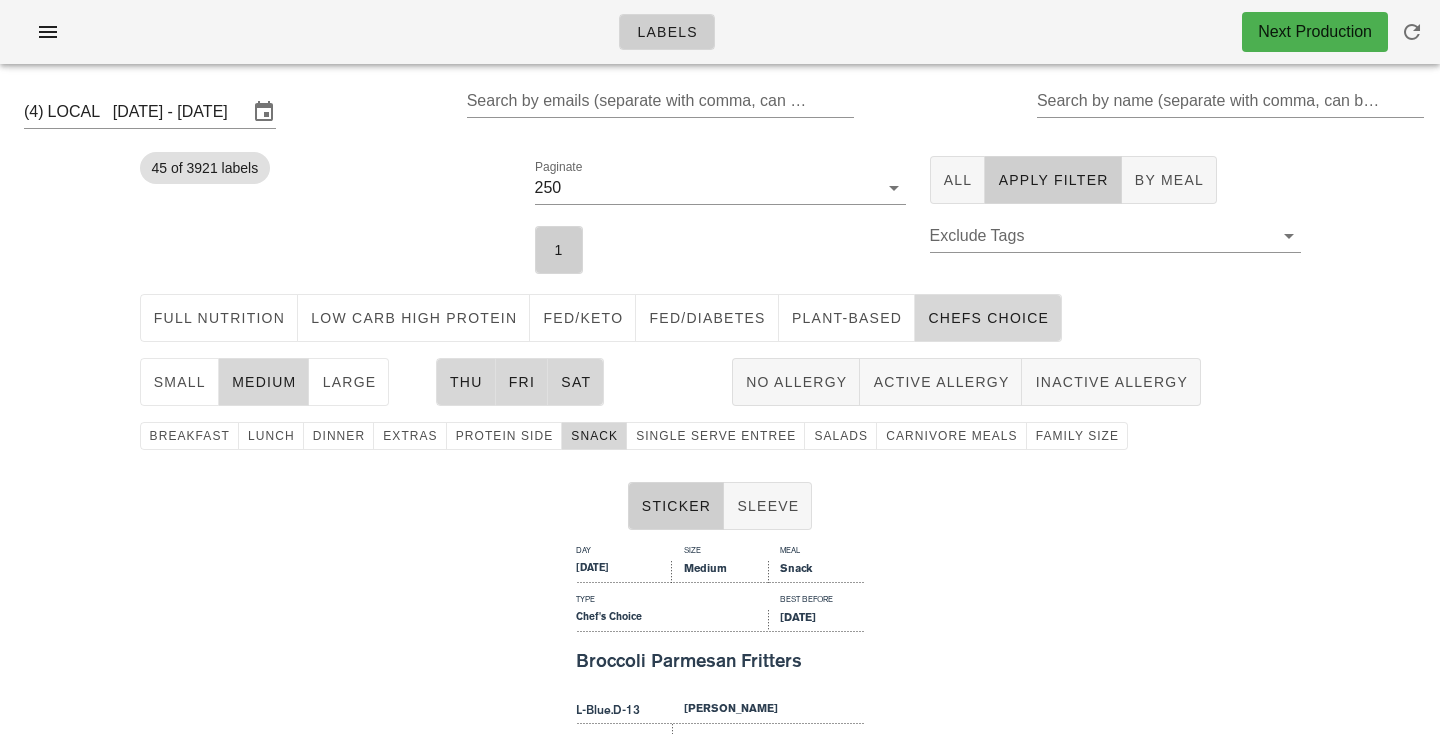 click on "45 of 3921 labels" at bounding box center [325, 215] 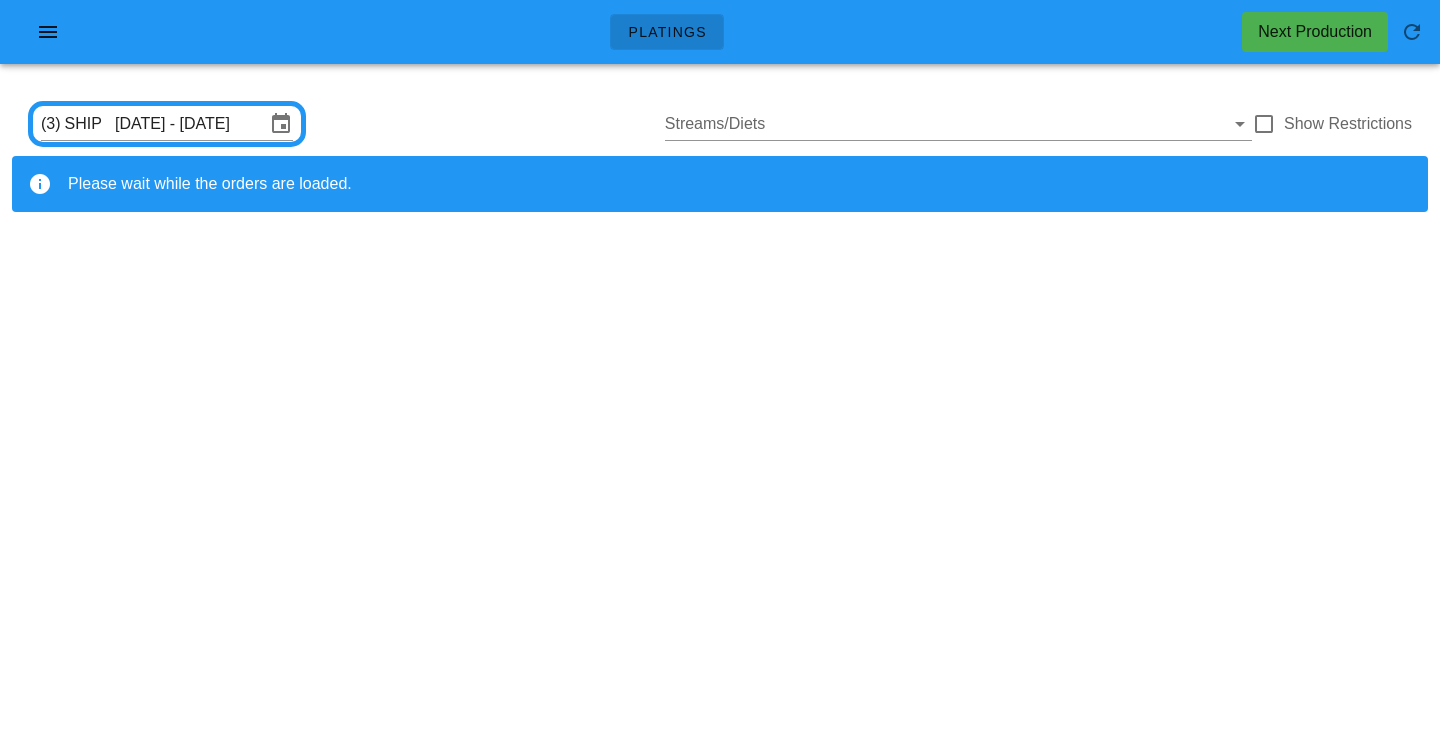 scroll, scrollTop: 0, scrollLeft: 0, axis: both 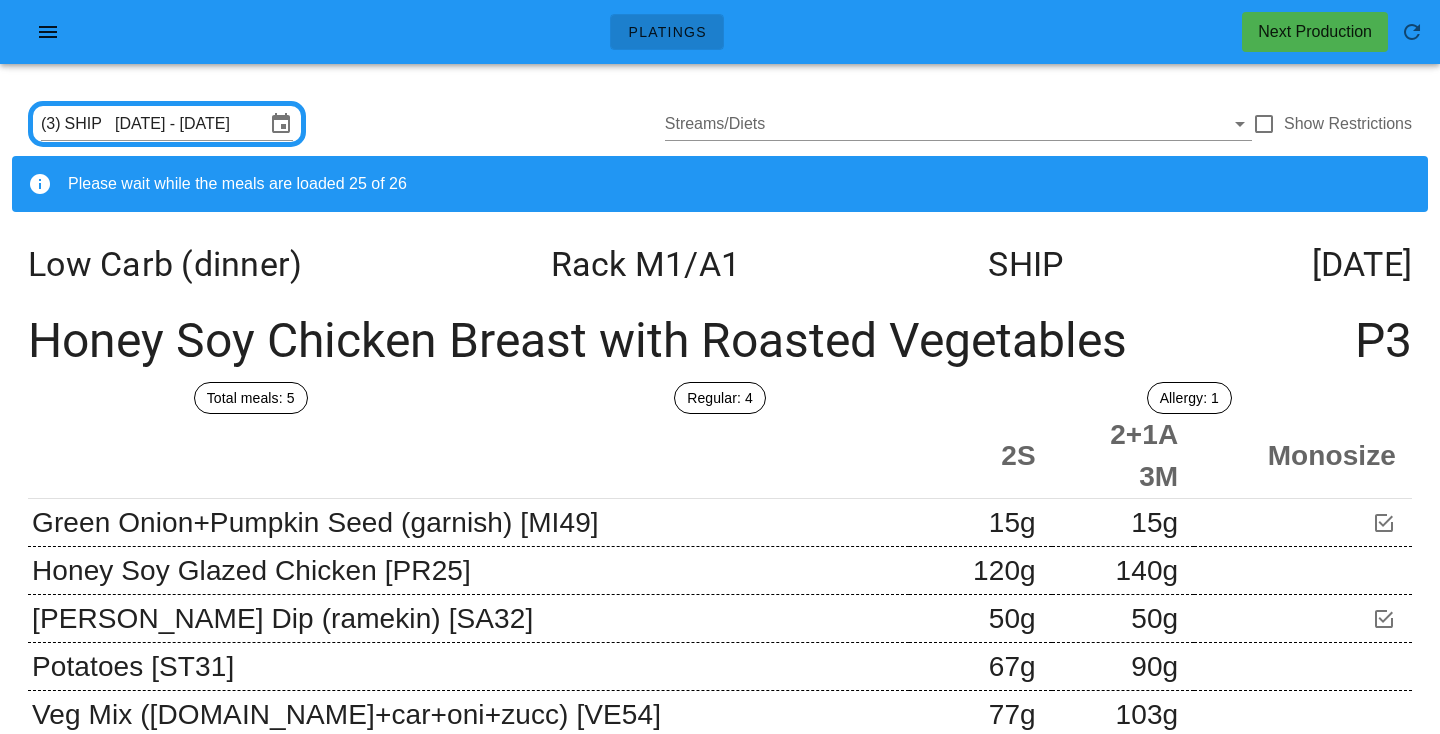 click on "(3) SHIP   [DATE] - [DATE] Streams/Diets Show Restrictions" at bounding box center (720, 124) 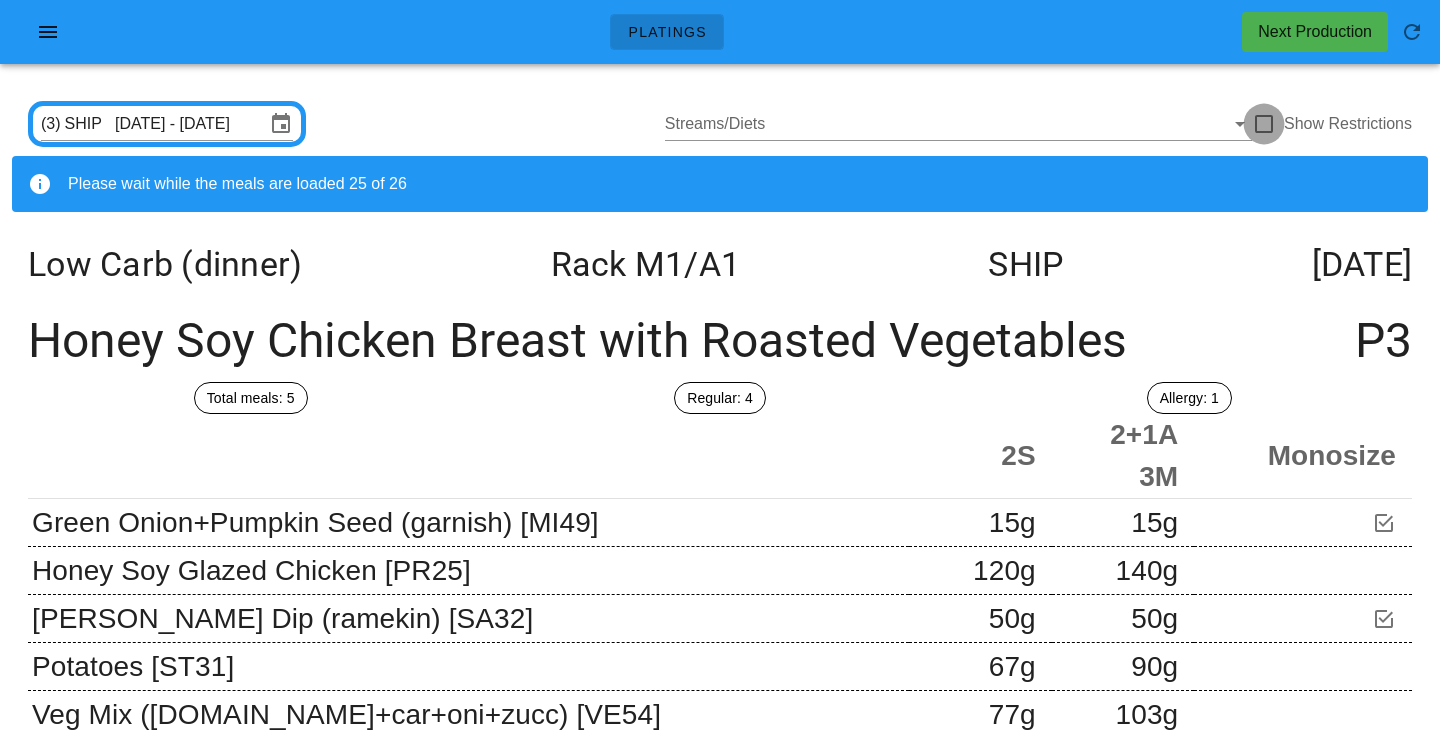 click at bounding box center [1264, 124] 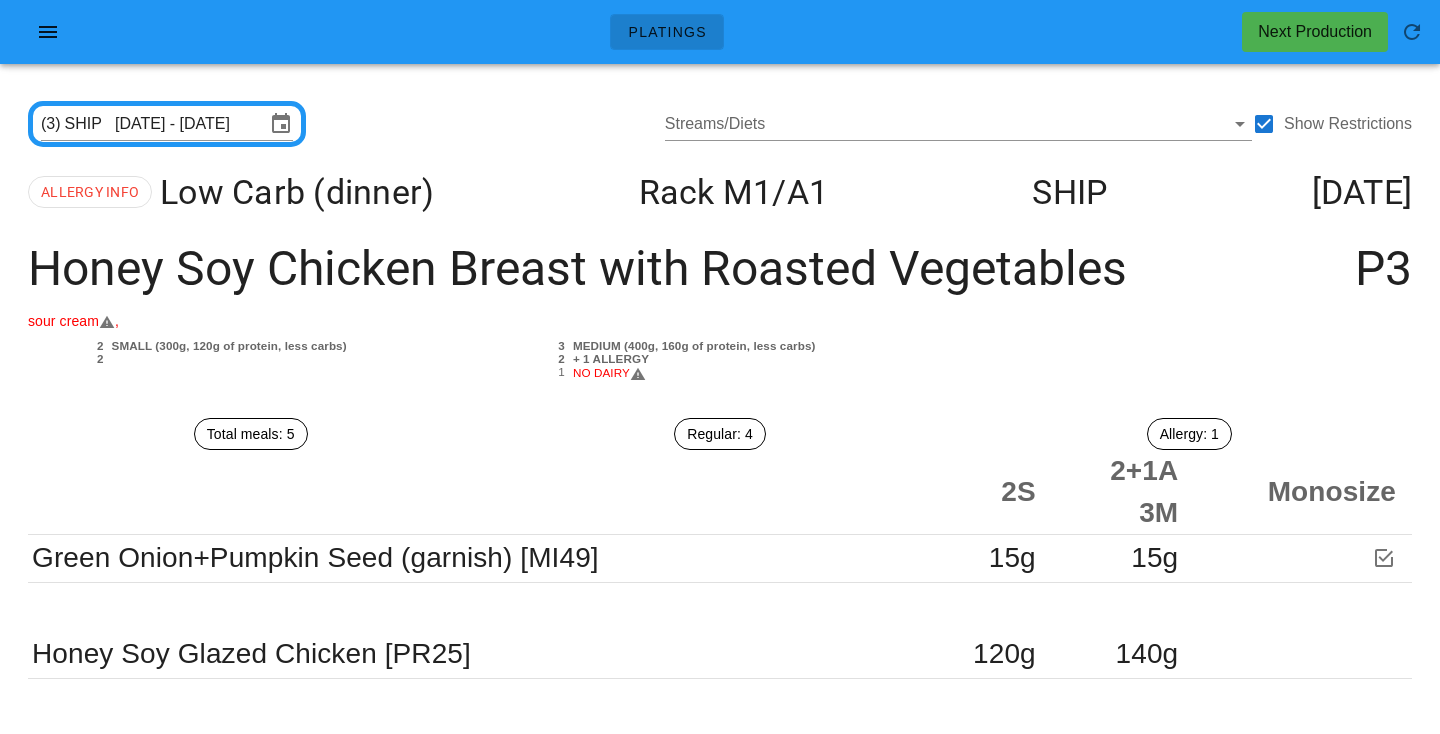 click on "(3) SHIP   [DATE] - [DATE] Streams/Diets Show Restrictions" at bounding box center (720, 124) 